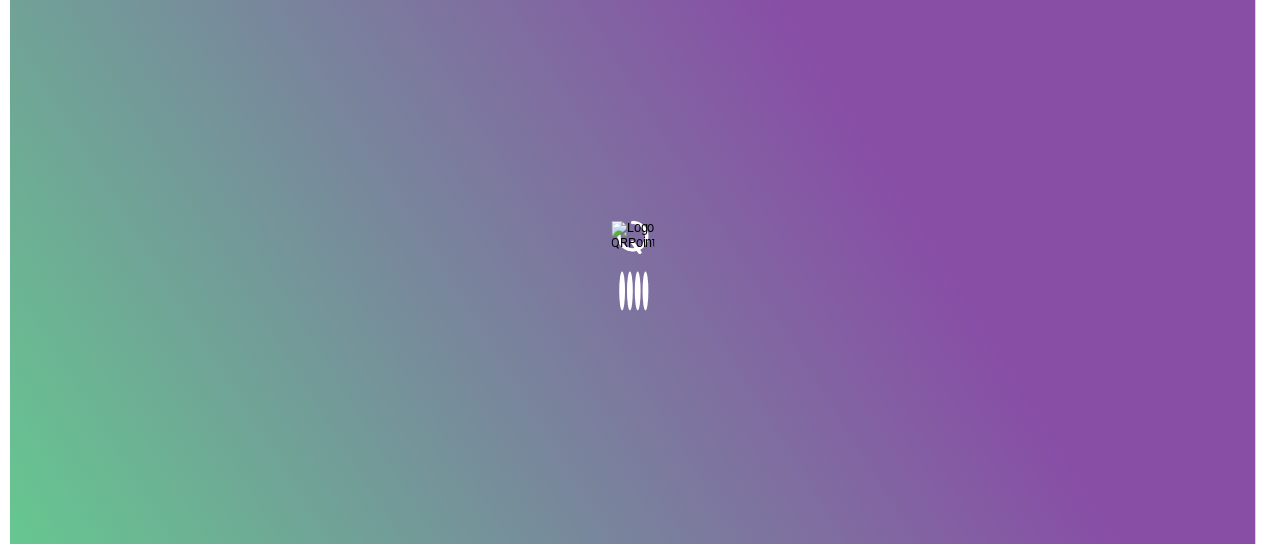 scroll, scrollTop: 0, scrollLeft: 0, axis: both 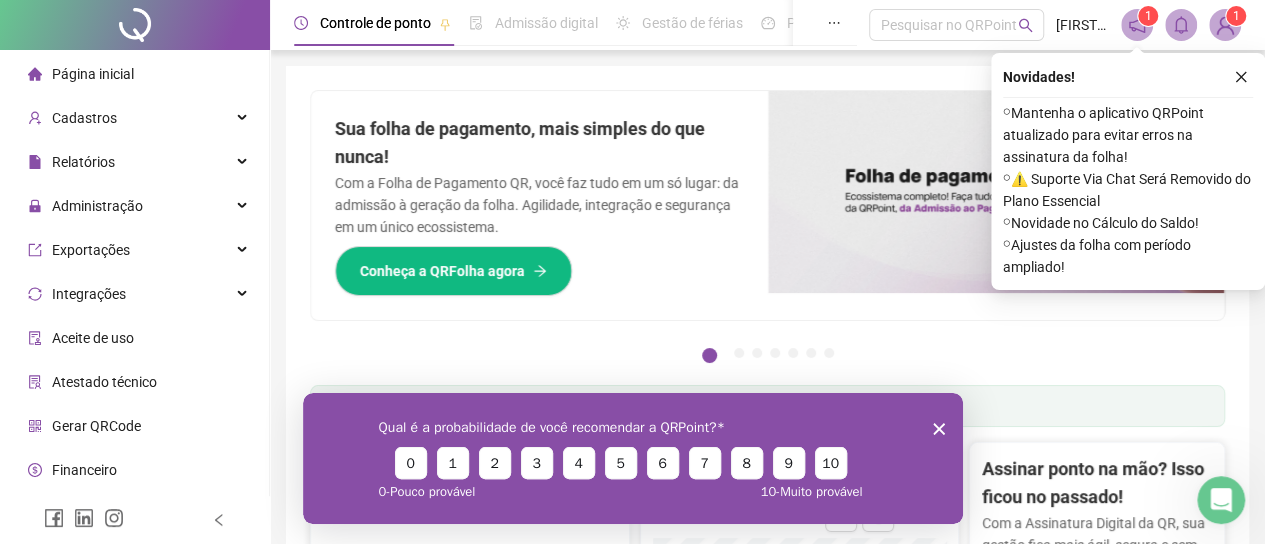 click 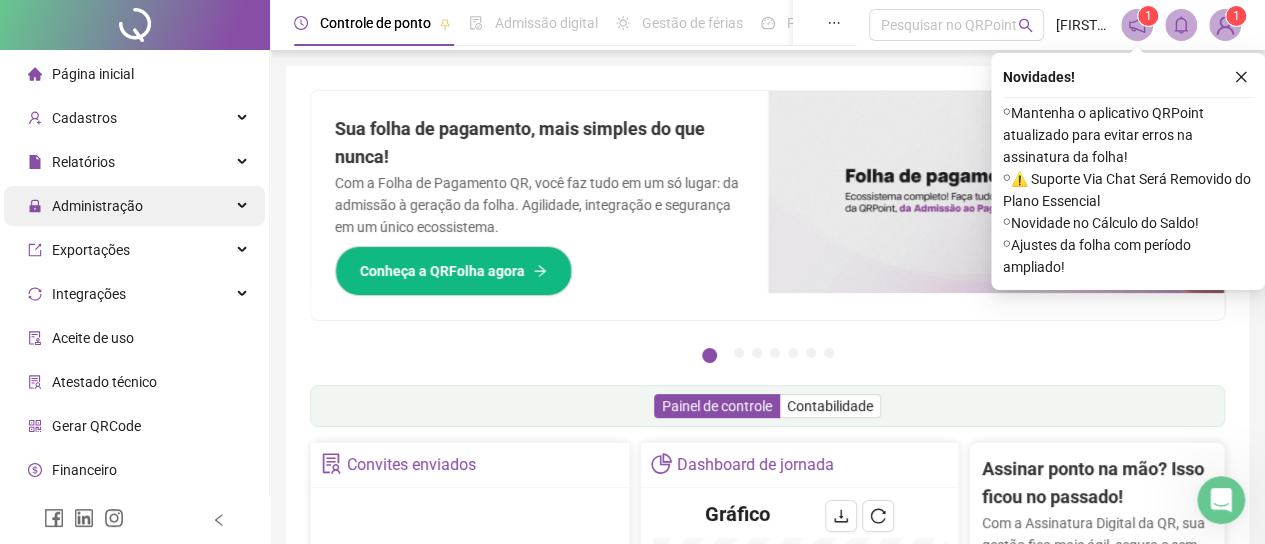 click on "Administração" at bounding box center [97, 206] 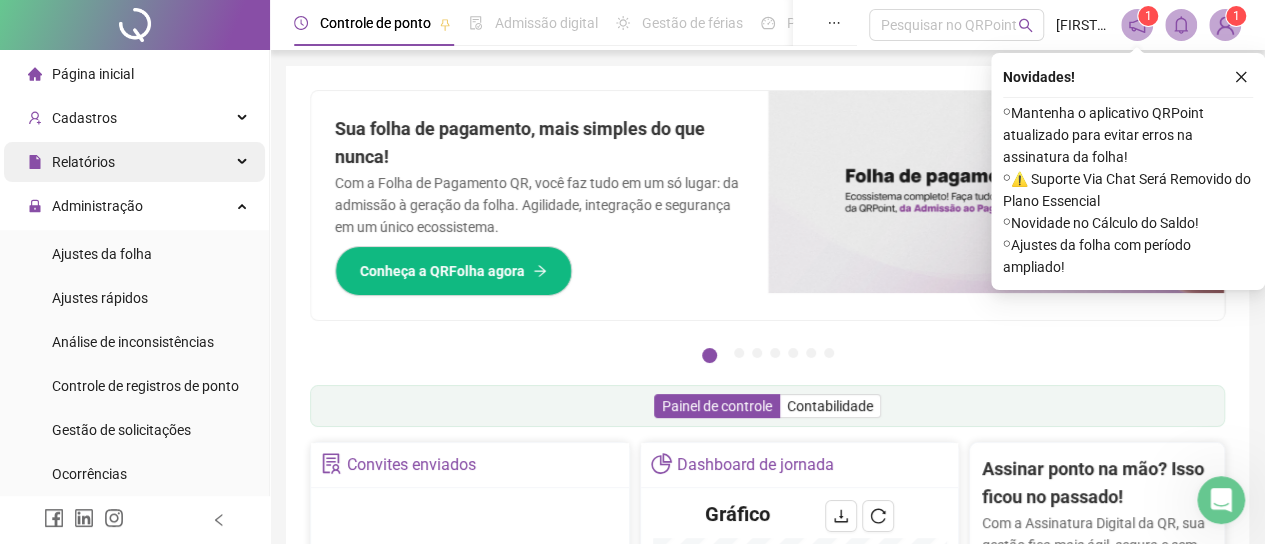 click on "Relatórios" at bounding box center (83, 162) 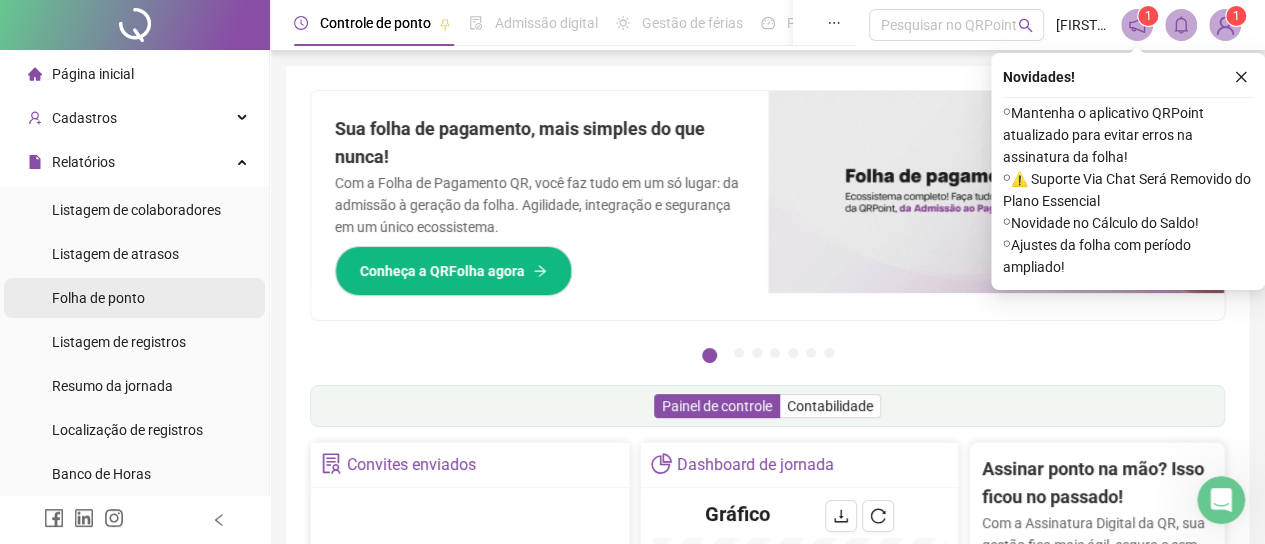 click on "Folha de ponto" at bounding box center [98, 298] 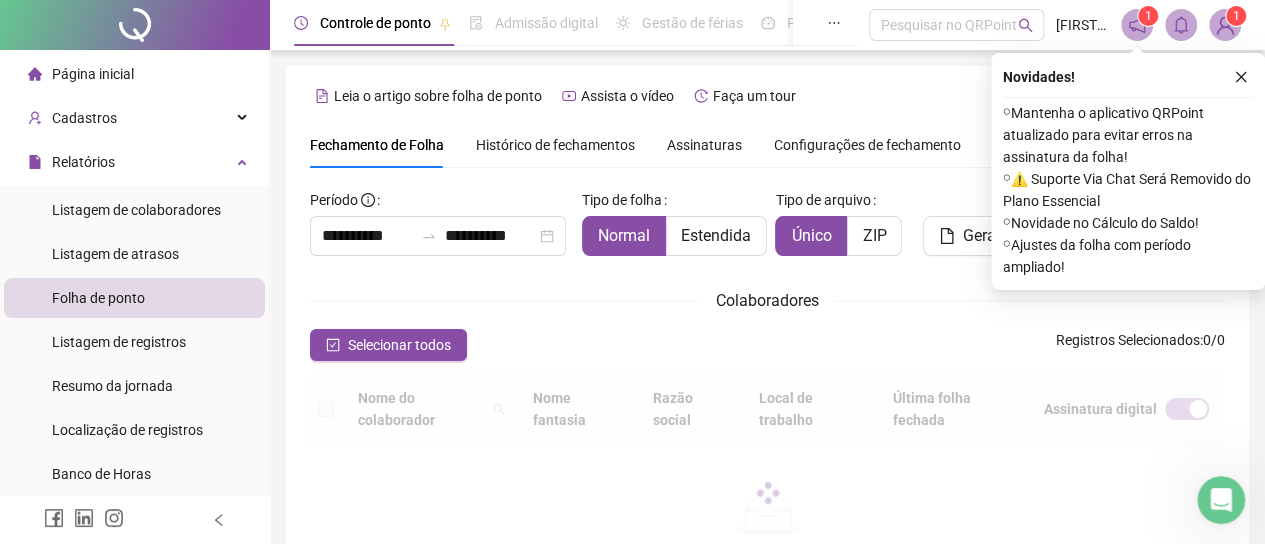 scroll, scrollTop: 137, scrollLeft: 0, axis: vertical 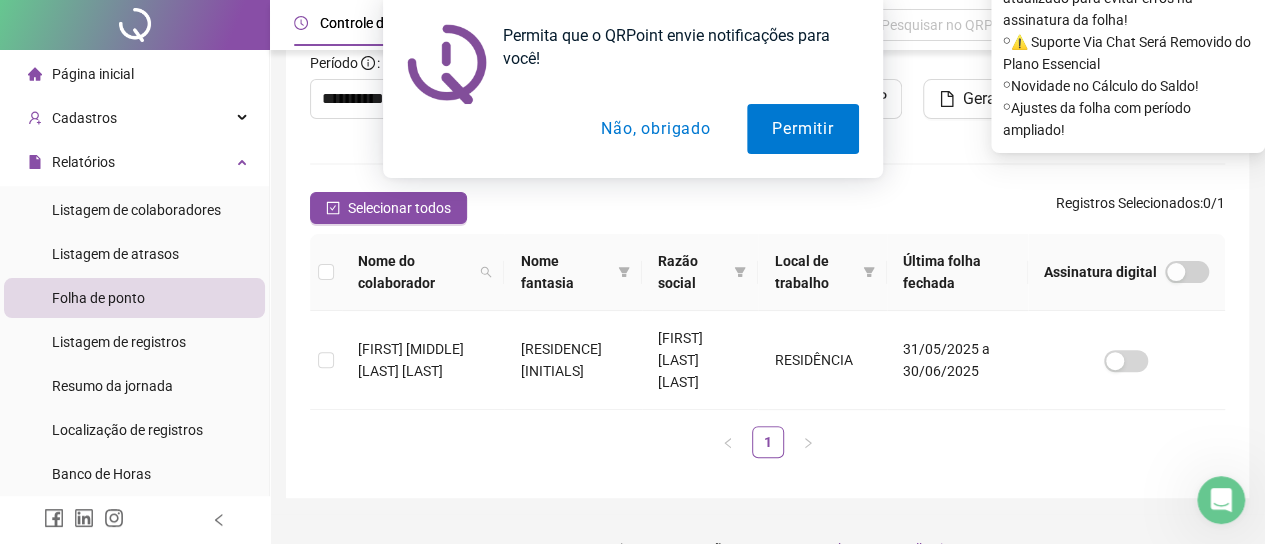 click on "Não, obrigado" at bounding box center (655, 129) 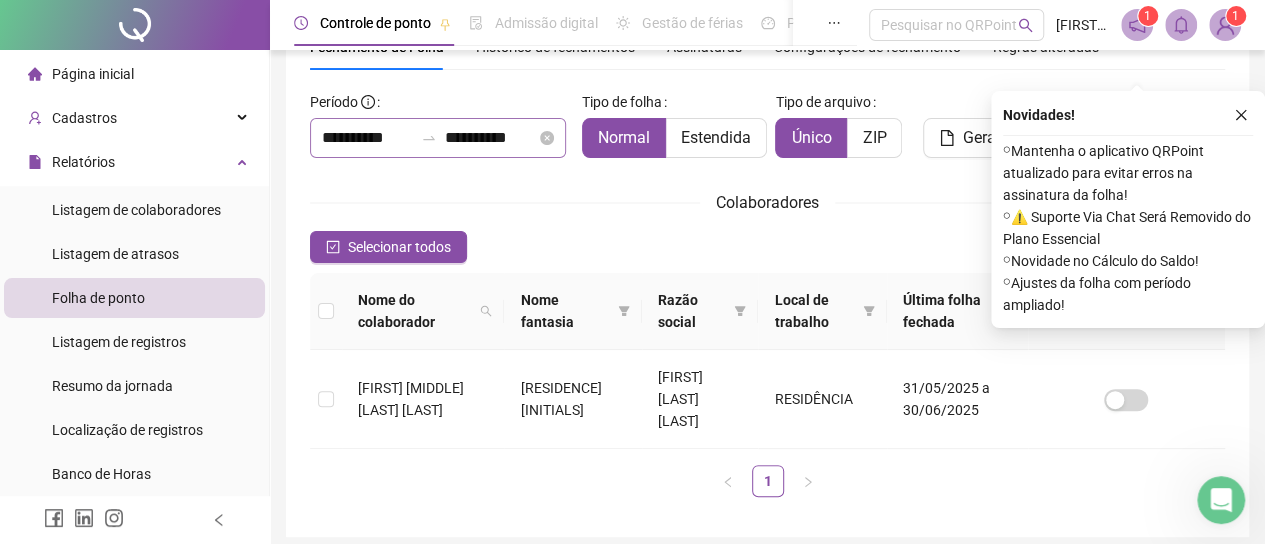 scroll, scrollTop: 37, scrollLeft: 0, axis: vertical 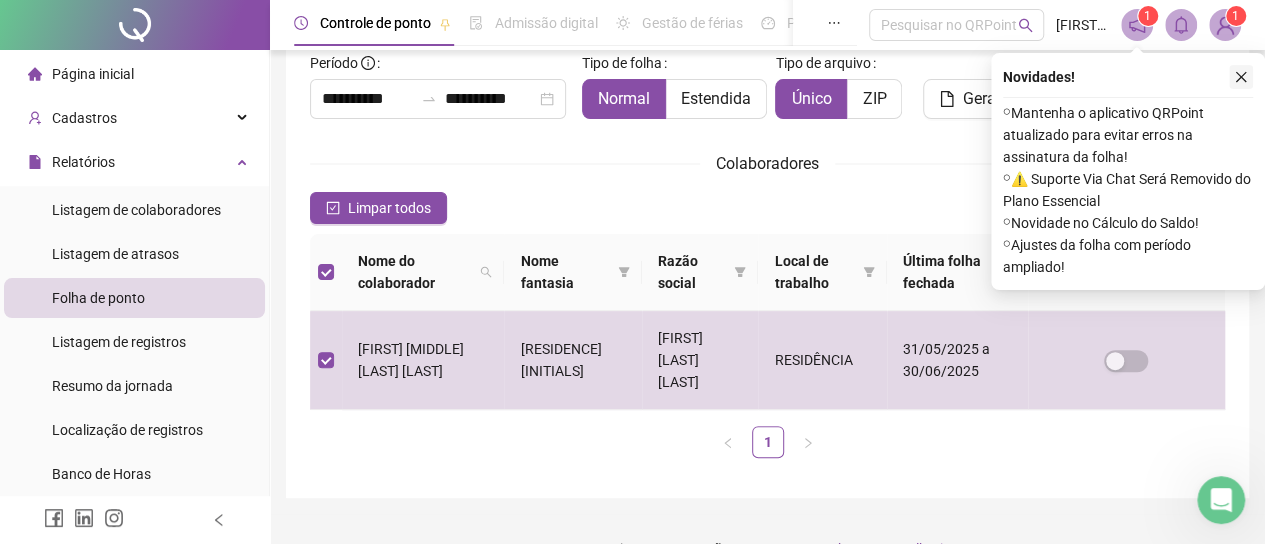 click 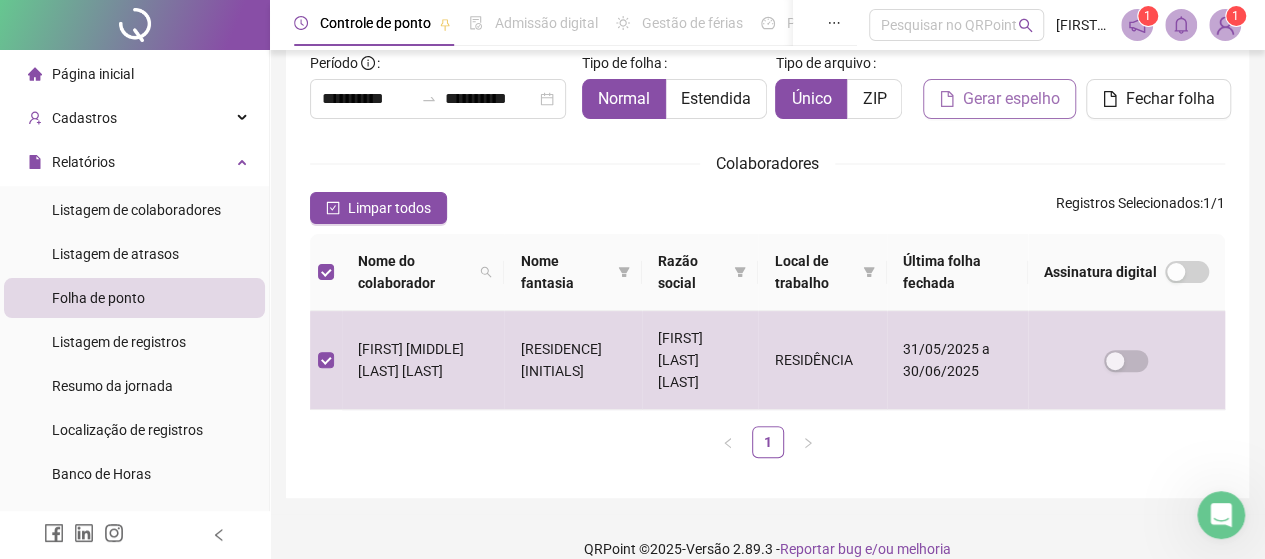click on "Gerar espelho" at bounding box center [1011, 99] 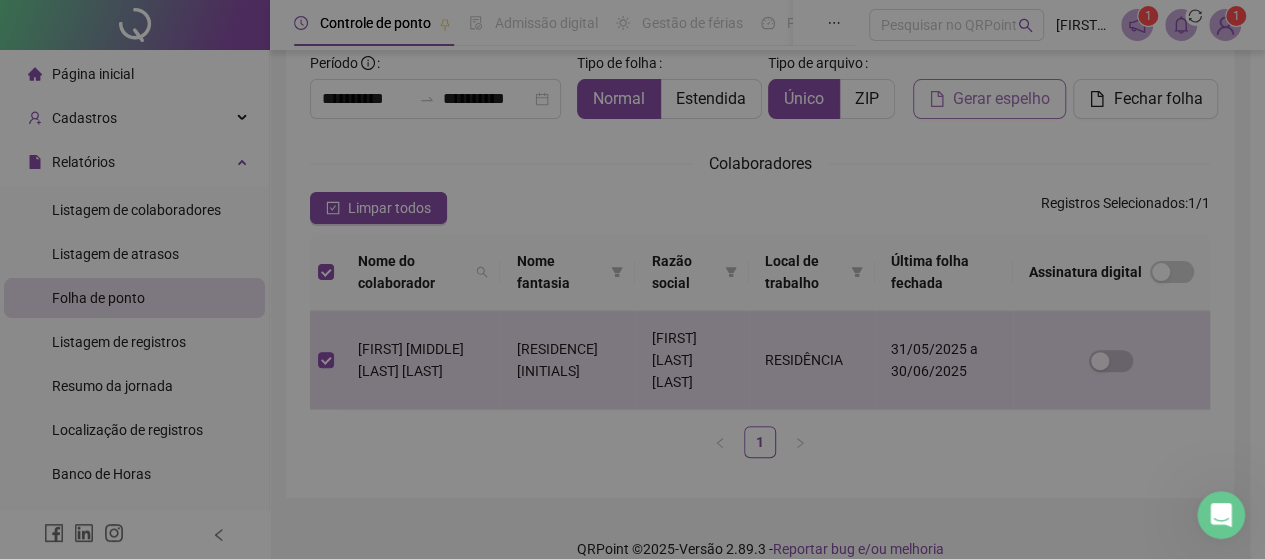 scroll, scrollTop: 130, scrollLeft: 0, axis: vertical 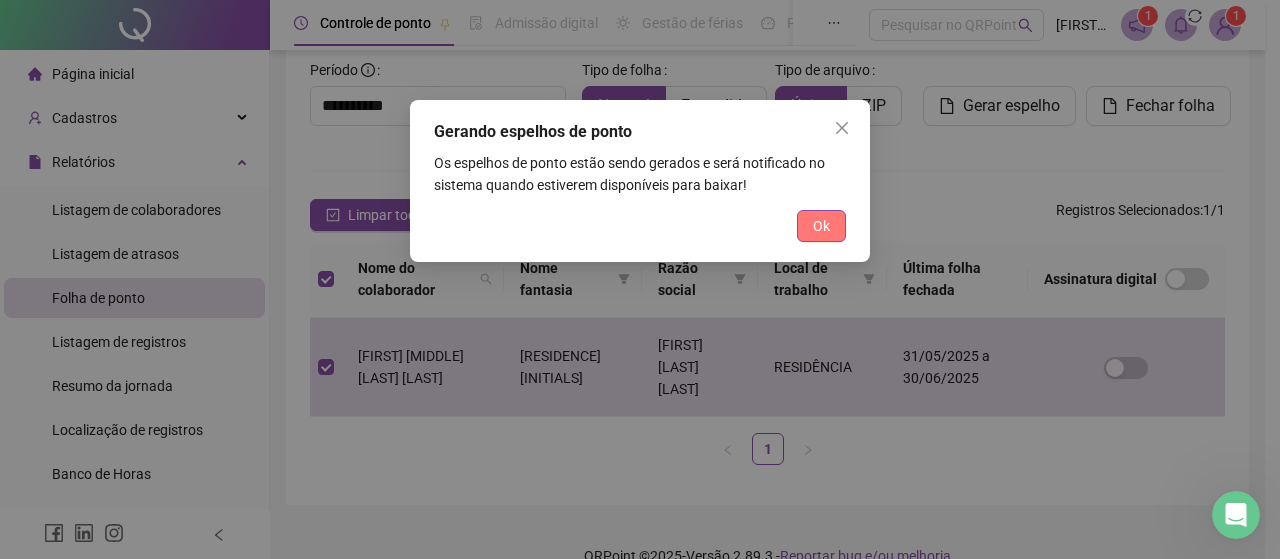 click on "Ok" at bounding box center [821, 226] 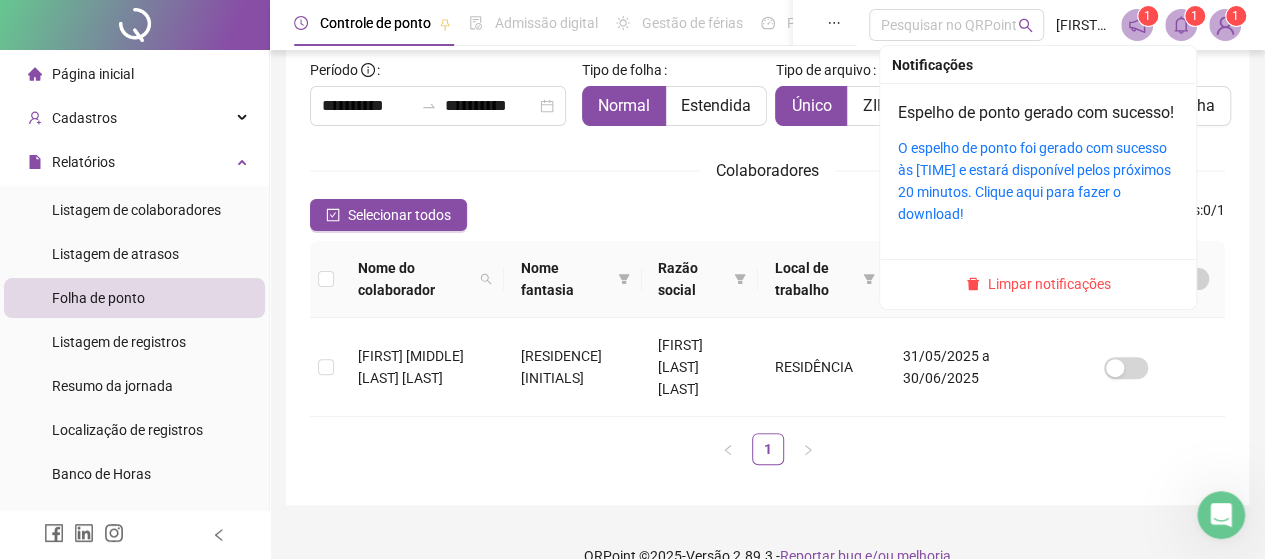 click 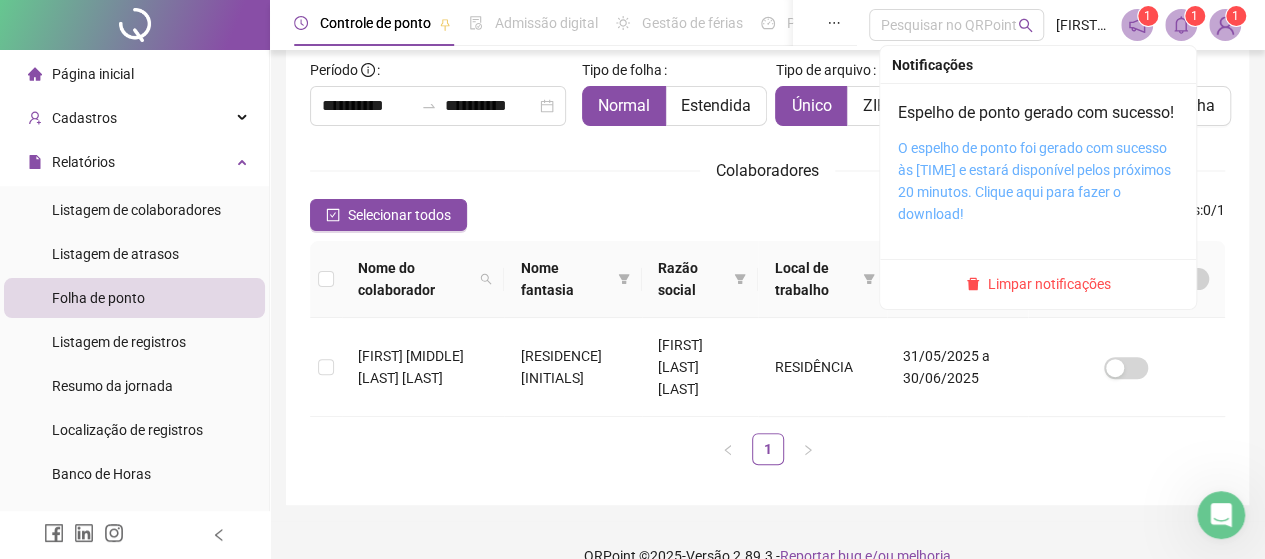 click on "O espelho de ponto foi gerado com sucesso às [TIME] e estará disponível pelos próximos 20 minutos.
Clique aqui para fazer o download!" at bounding box center (1034, 181) 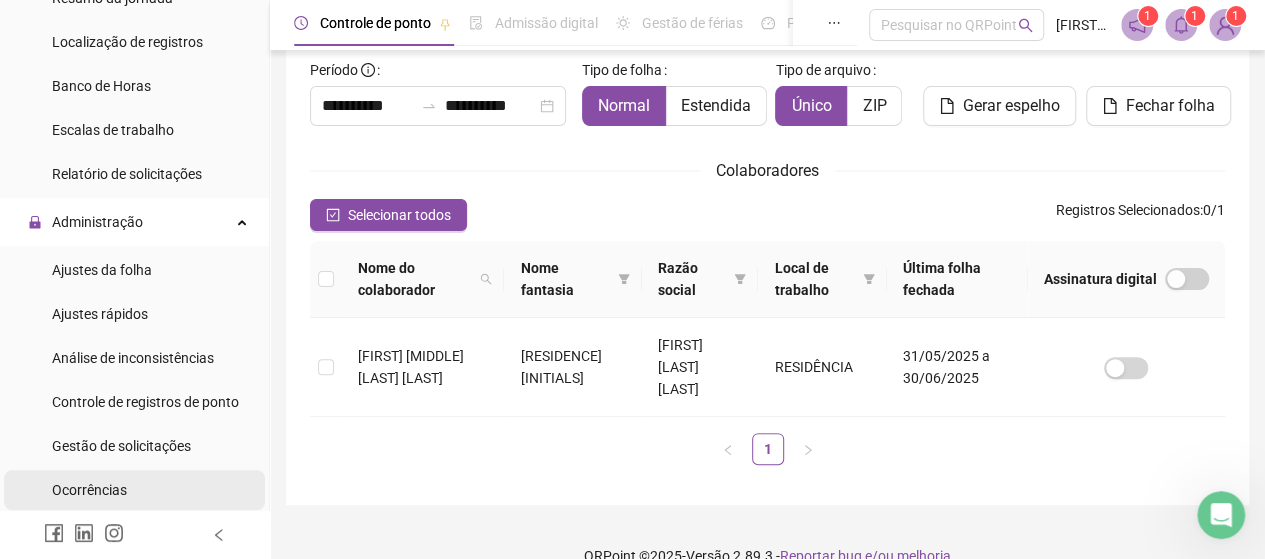 scroll, scrollTop: 500, scrollLeft: 0, axis: vertical 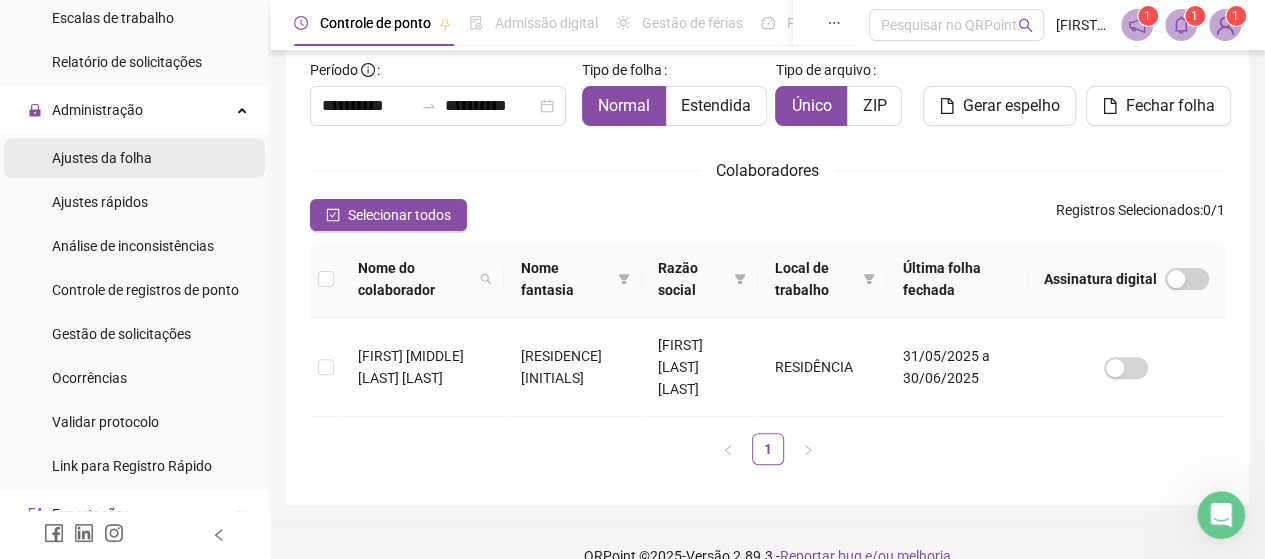 click on "Ajustes da folha" at bounding box center [102, 158] 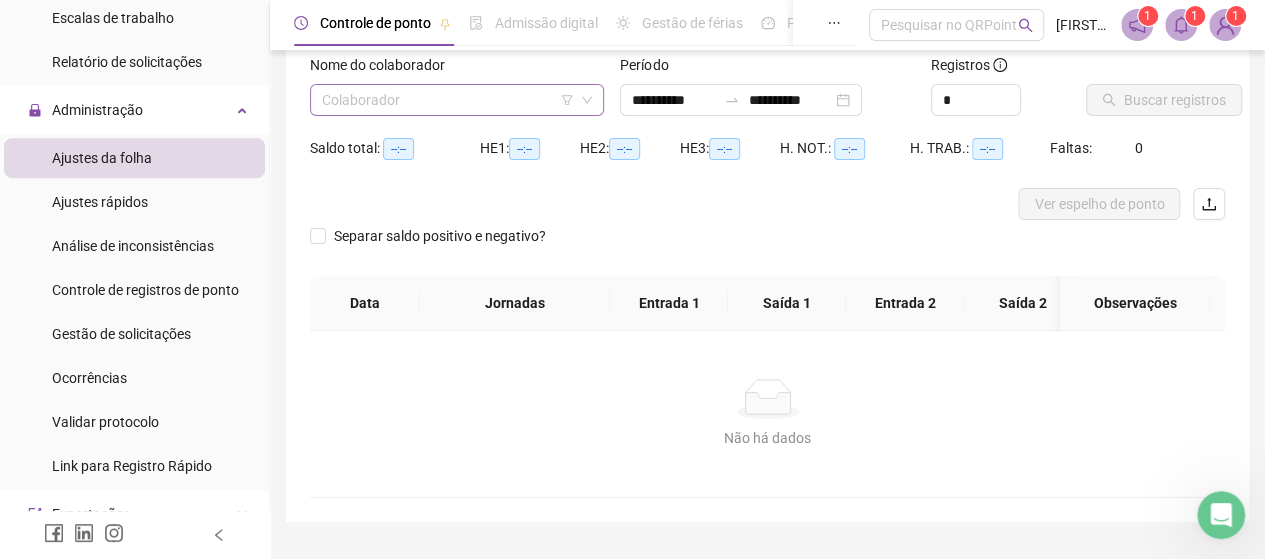 click at bounding box center (448, 100) 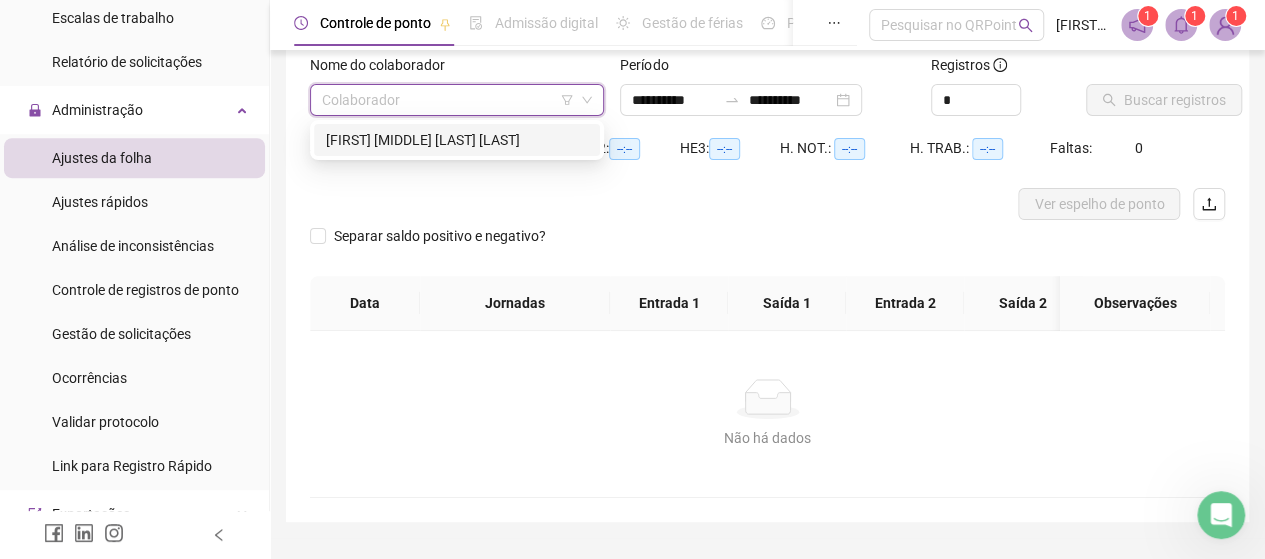 click on "[FIRST] [MIDDLE] [LAST] [LAST]" at bounding box center [457, 140] 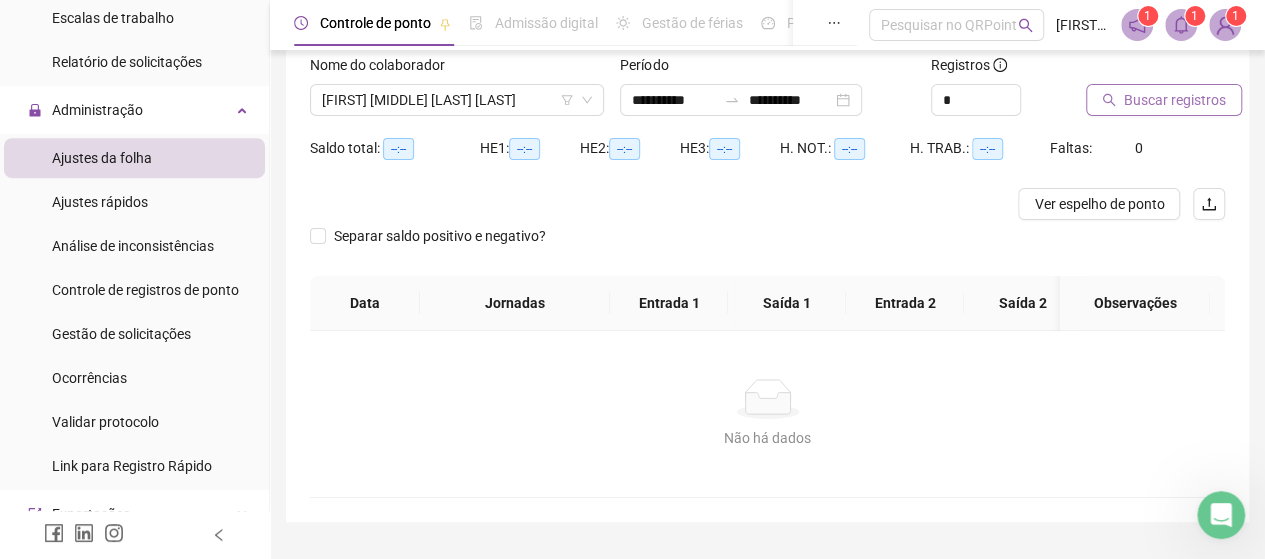 click on "Buscar registros" at bounding box center (1175, 100) 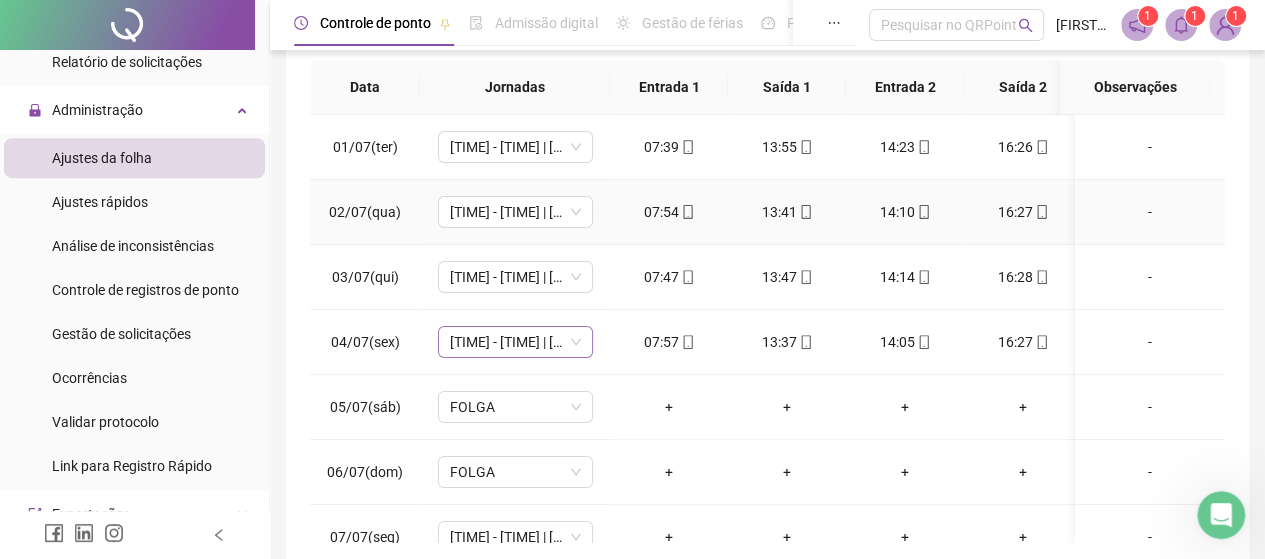 scroll, scrollTop: 430, scrollLeft: 0, axis: vertical 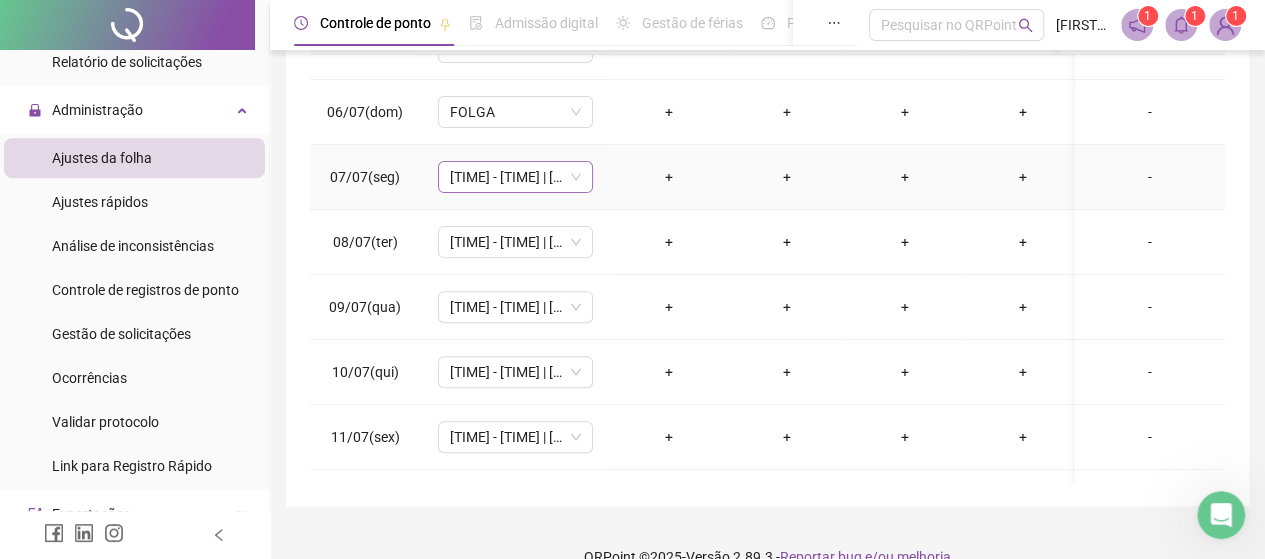 click on "[TIME] - [TIME] | [TIME] - [TIME]" at bounding box center (515, 177) 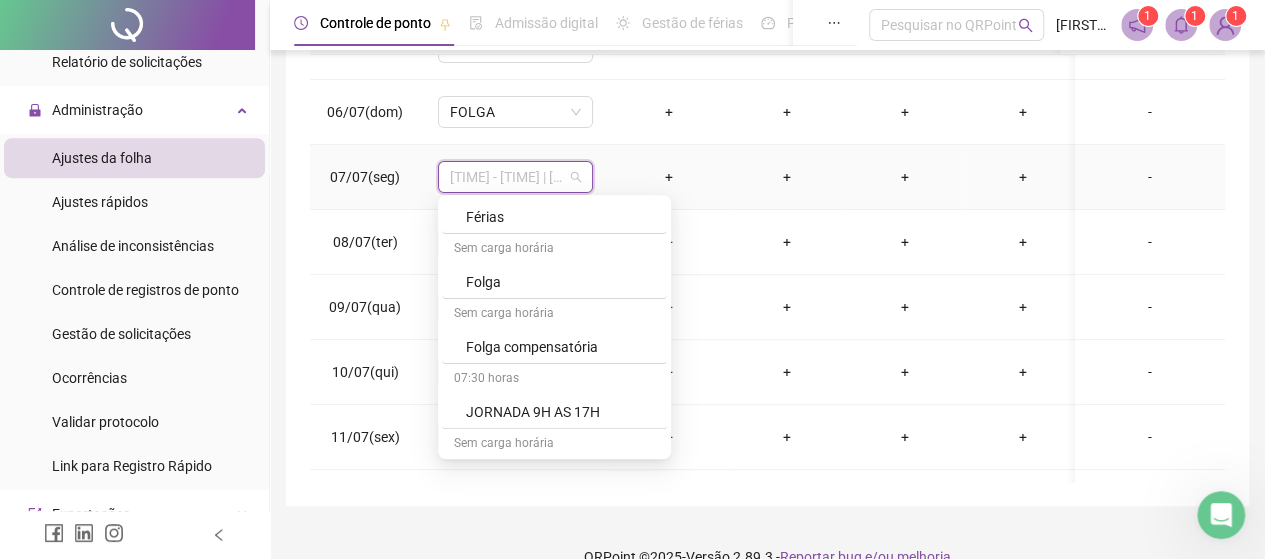 scroll, scrollTop: 390, scrollLeft: 0, axis: vertical 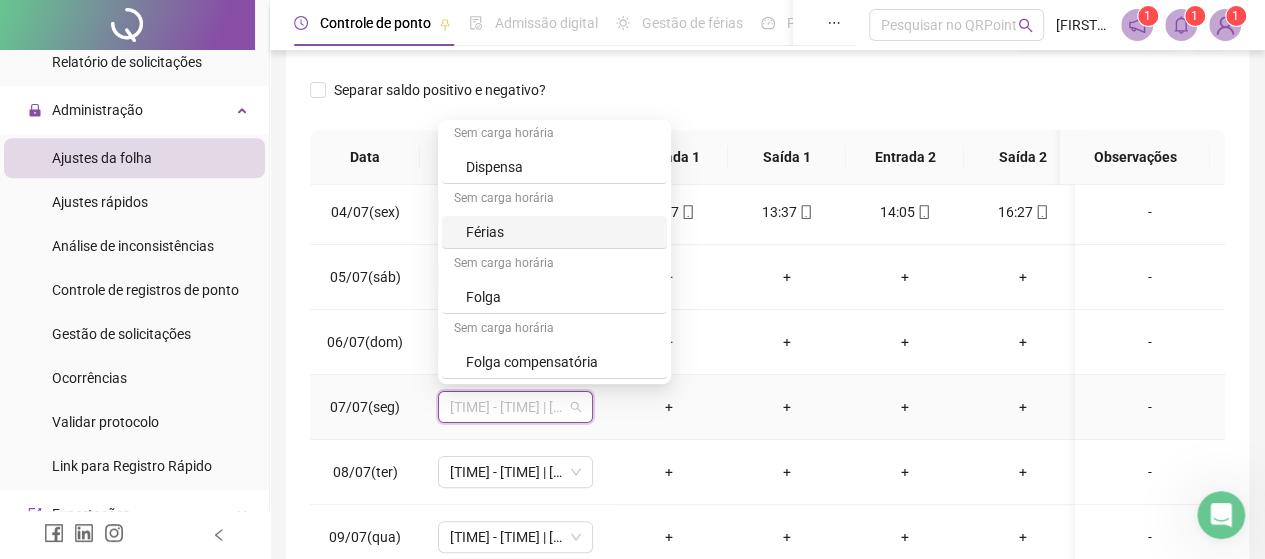 click on "Férias" at bounding box center [560, 232] 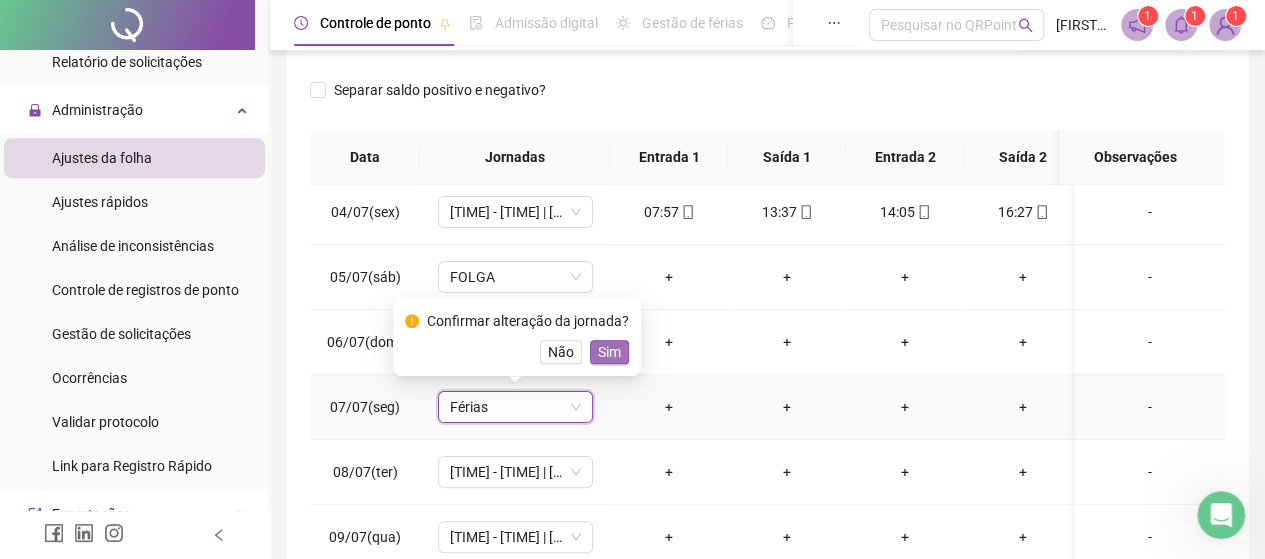 click on "Sim" at bounding box center [609, 352] 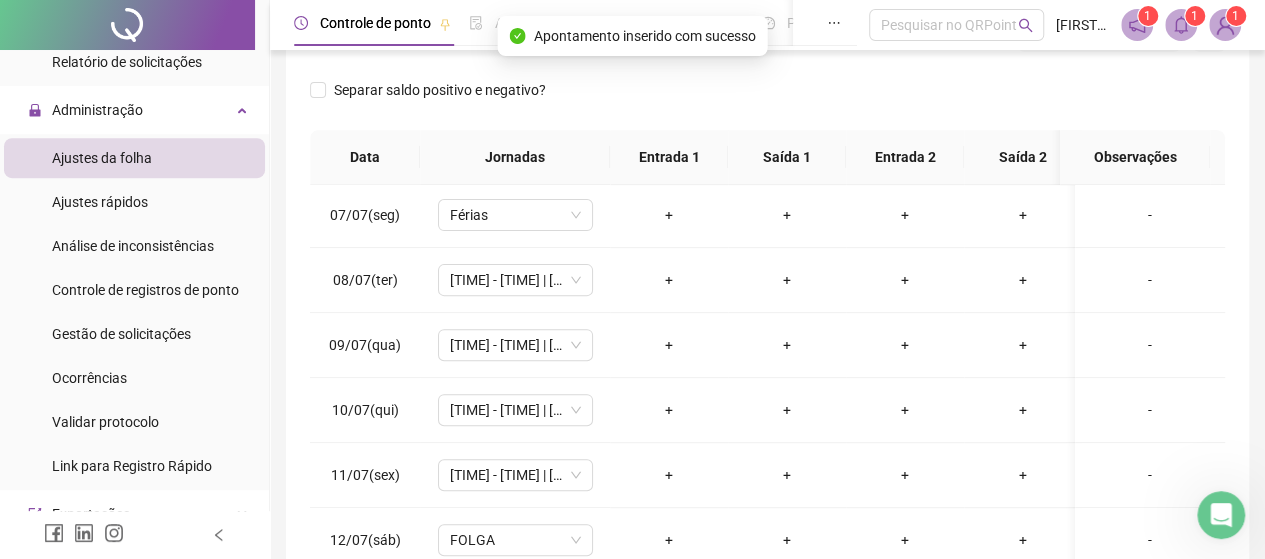 scroll, scrollTop: 400, scrollLeft: 0, axis: vertical 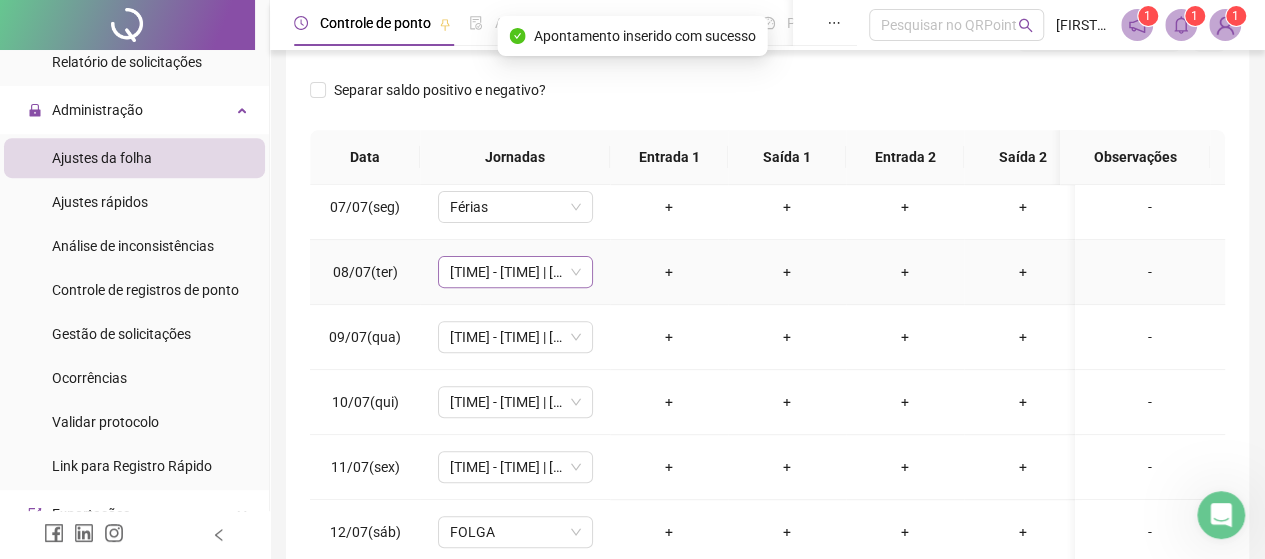 click on "[TIME] - [TIME] | [TIME] - [TIME]" at bounding box center (515, 272) 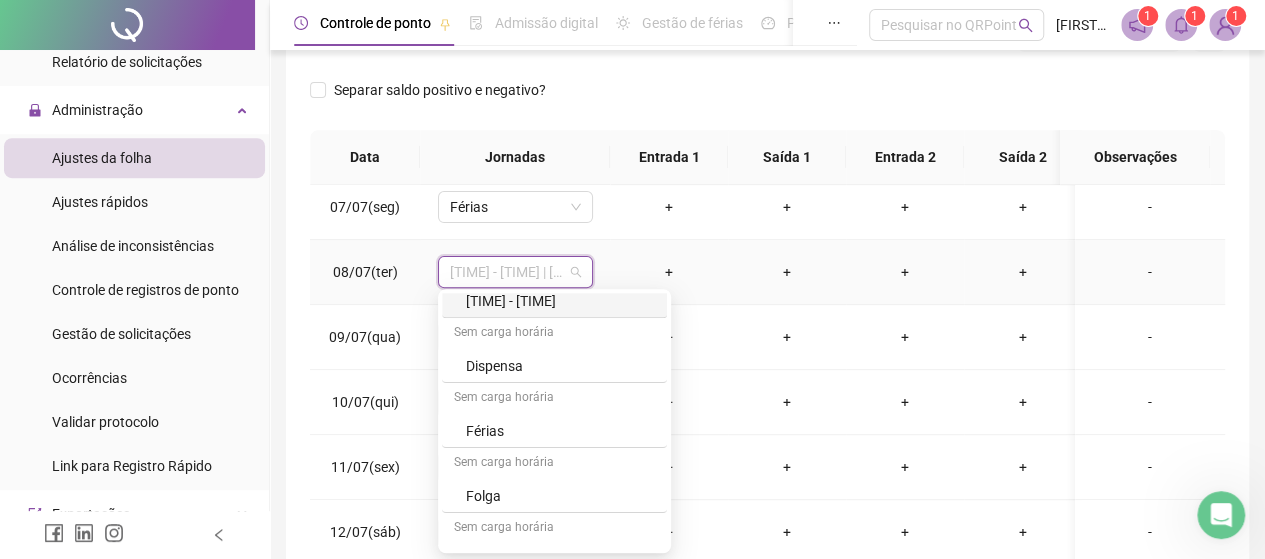 scroll, scrollTop: 200, scrollLeft: 0, axis: vertical 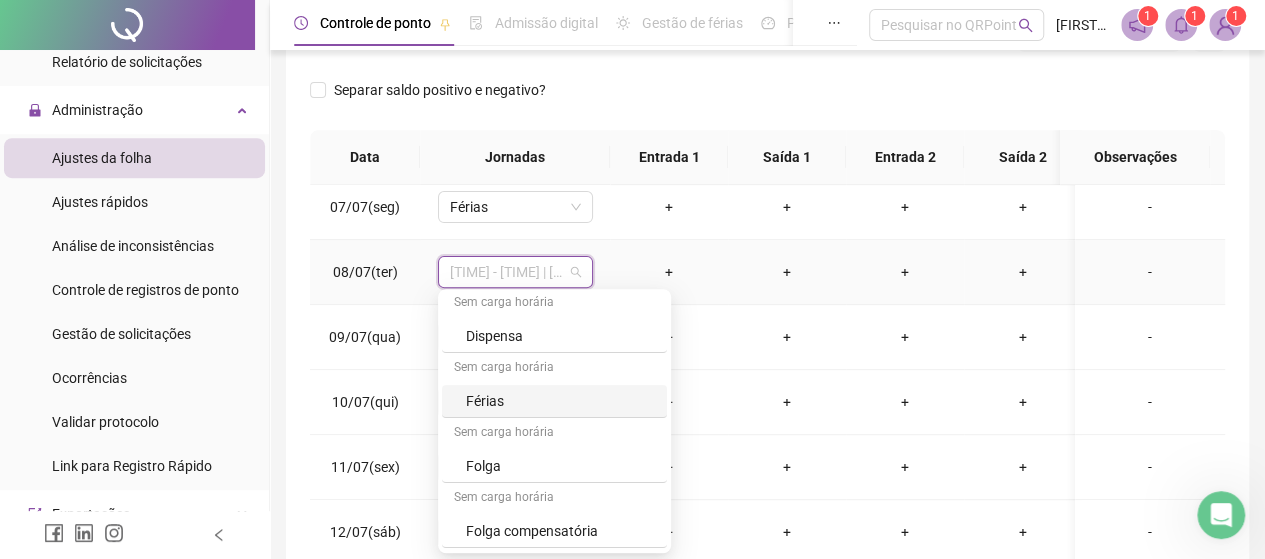 click on "Férias" at bounding box center (560, 401) 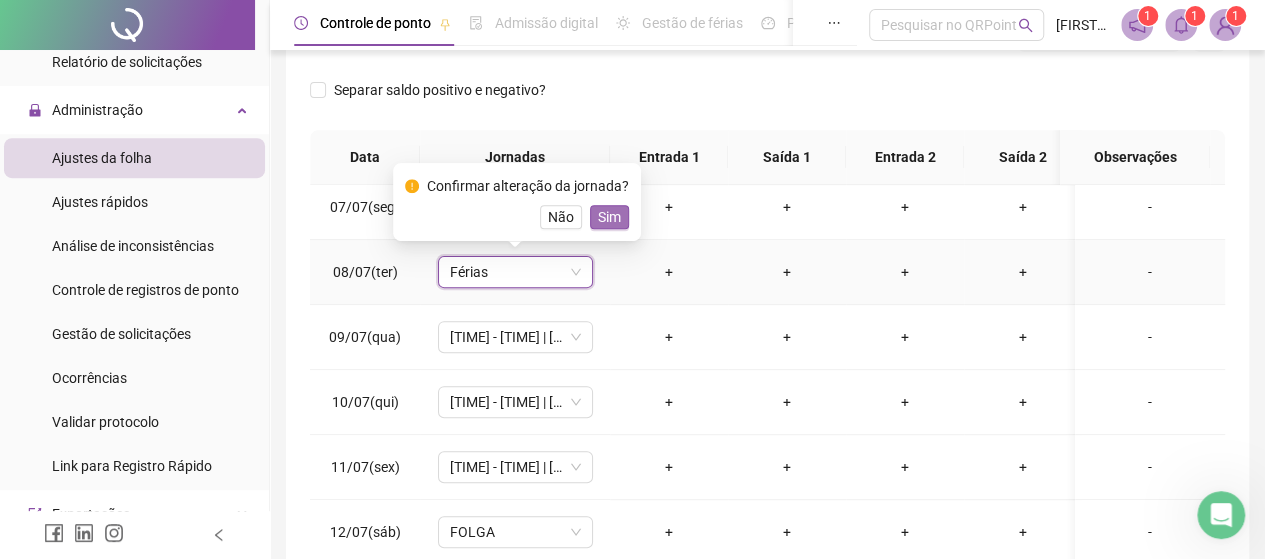click on "Sim" at bounding box center (609, 217) 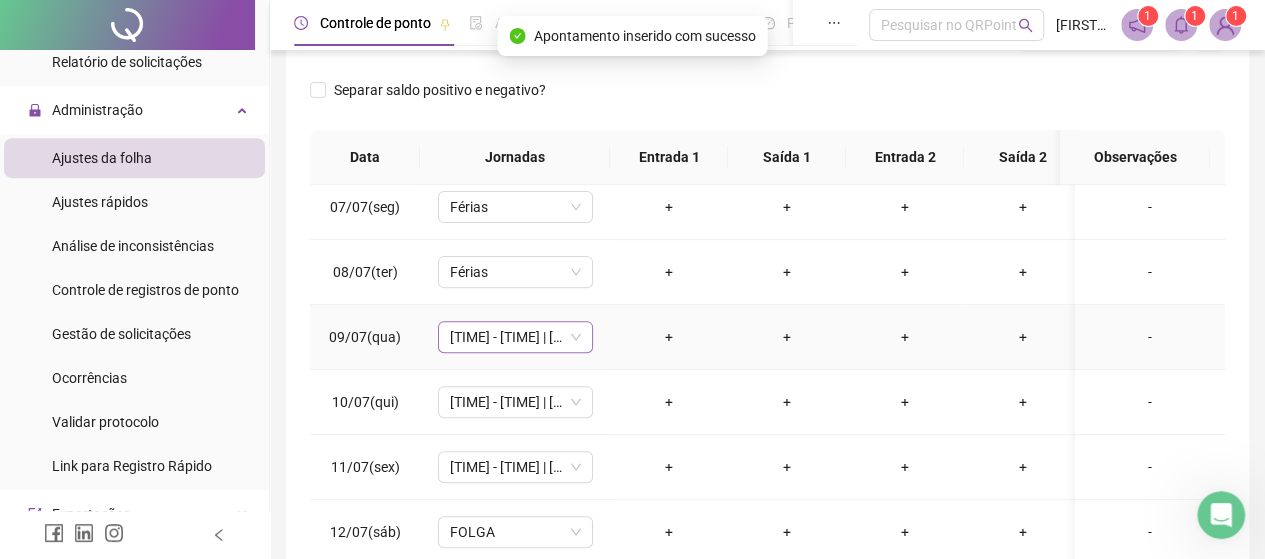 click on "[TIME] - [TIME] | [TIME] - [TIME]" at bounding box center (515, 337) 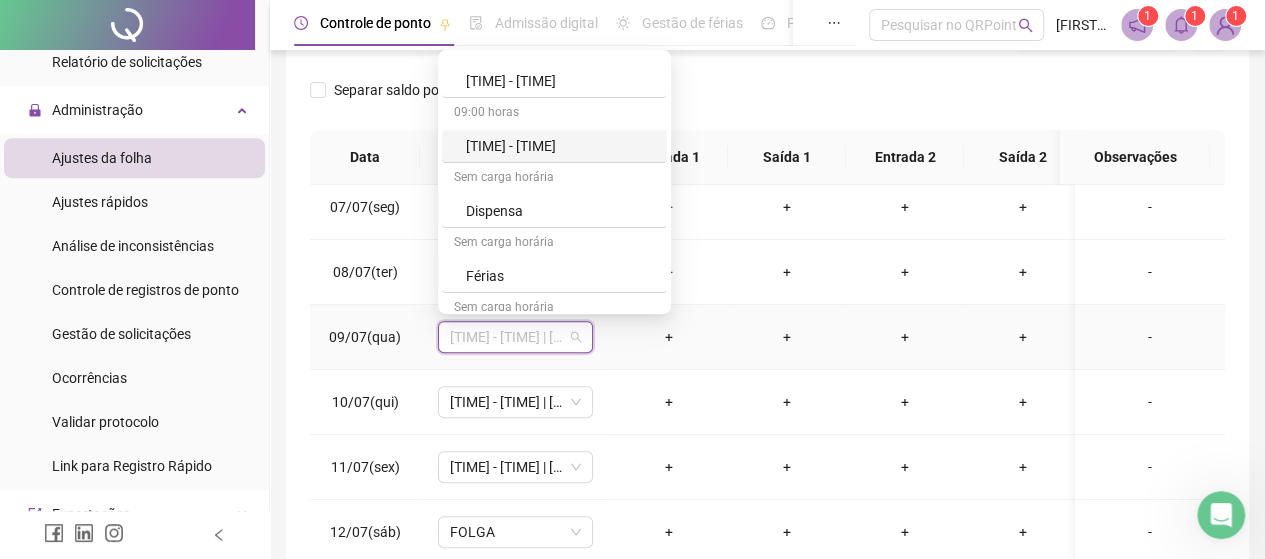 scroll, scrollTop: 200, scrollLeft: 0, axis: vertical 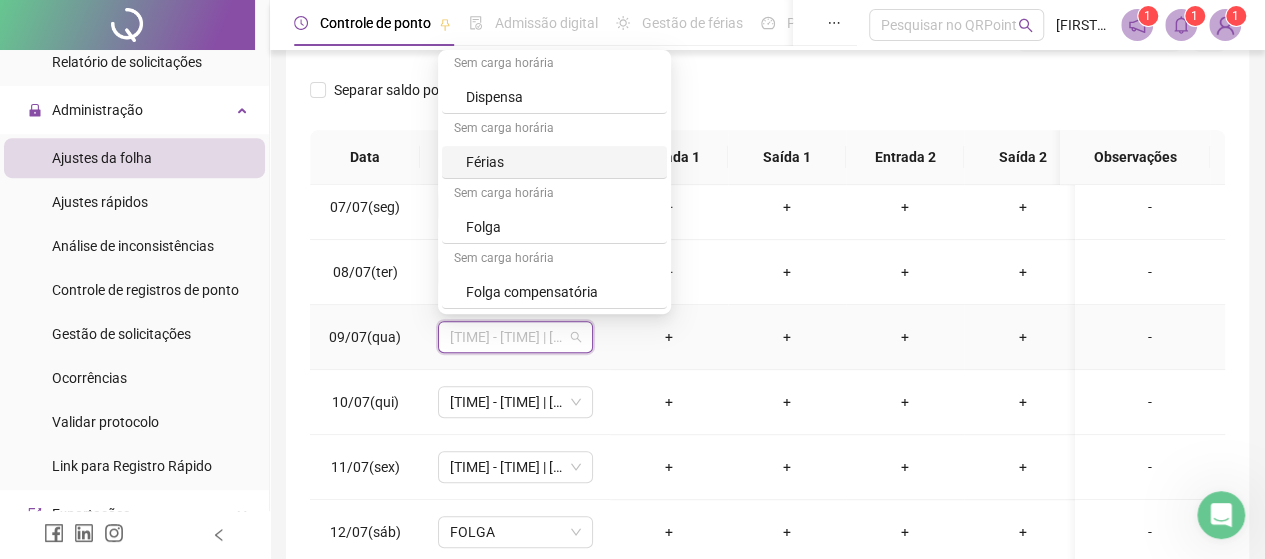 click on "Férias" at bounding box center [560, 162] 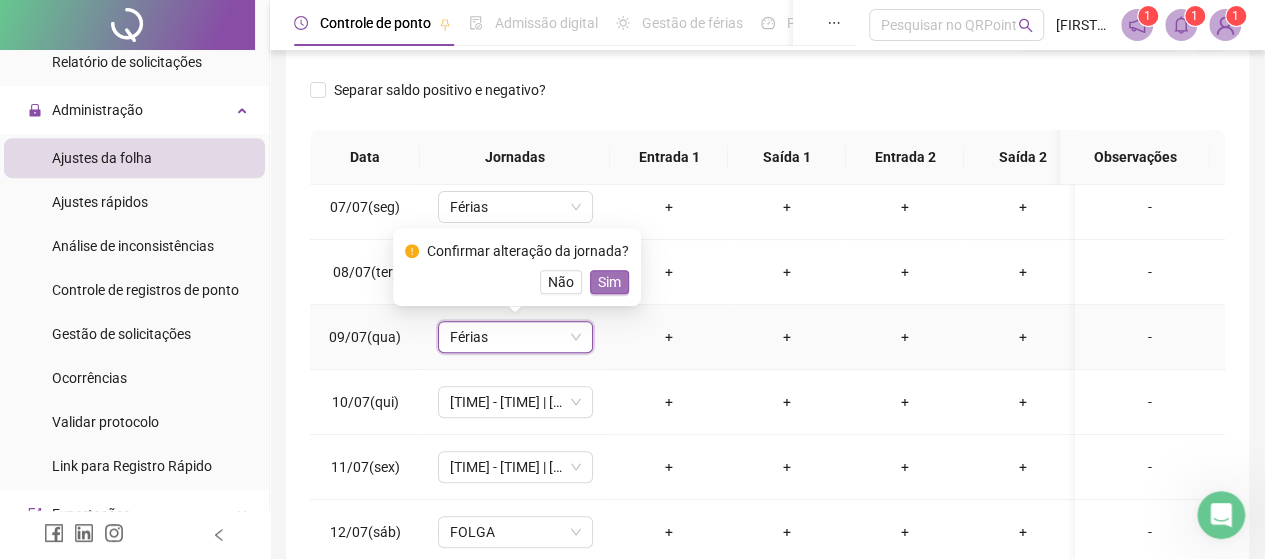 click on "Sim" at bounding box center (609, 282) 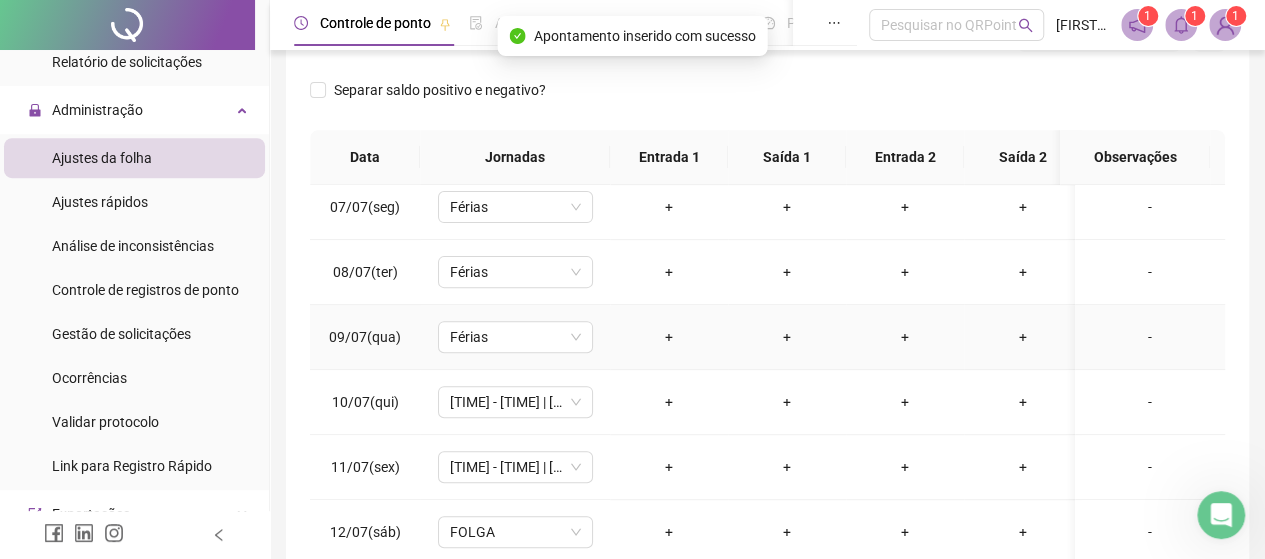 scroll, scrollTop: 500, scrollLeft: 0, axis: vertical 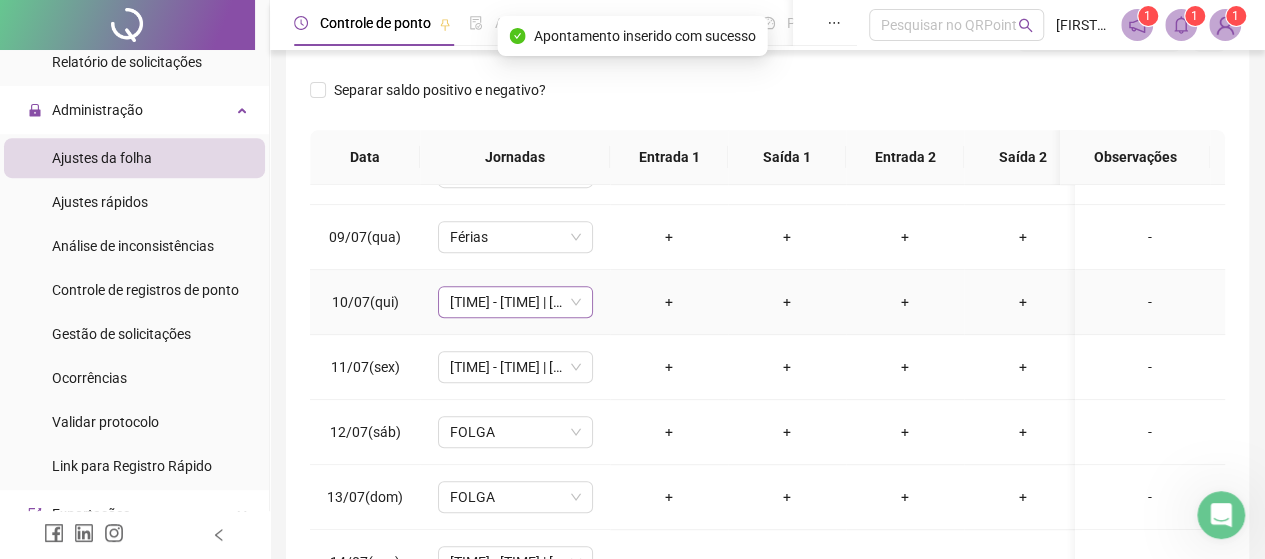 click on "[TIME] - [TIME] | [TIME] - [TIME]" at bounding box center (515, 302) 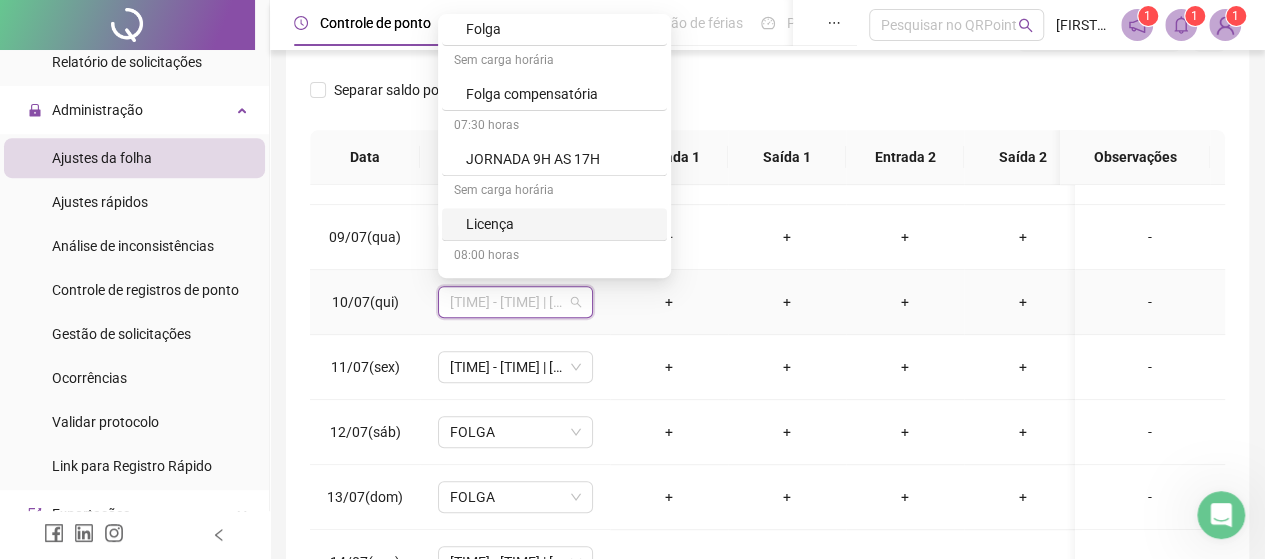 scroll, scrollTop: 390, scrollLeft: 0, axis: vertical 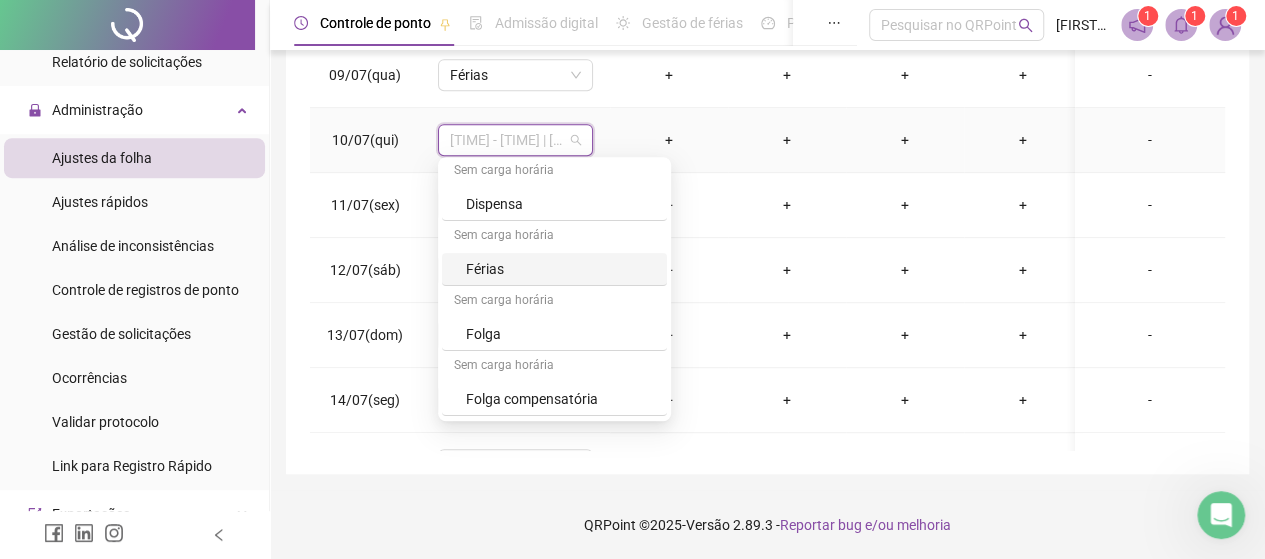 click on "Férias" at bounding box center [560, 269] 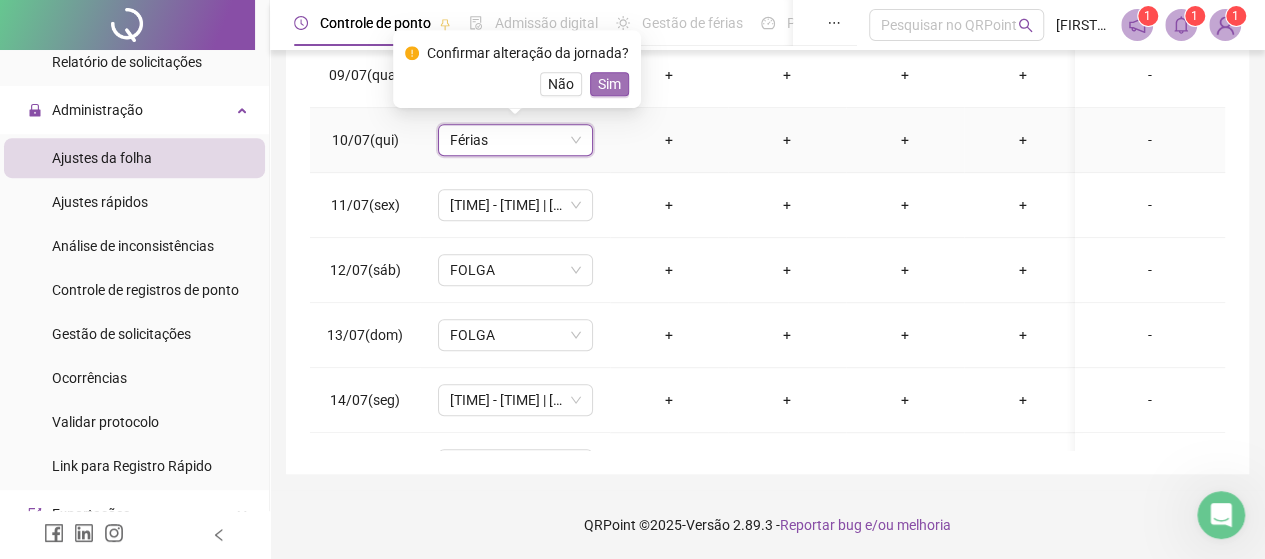 click on "Sim" at bounding box center (609, 84) 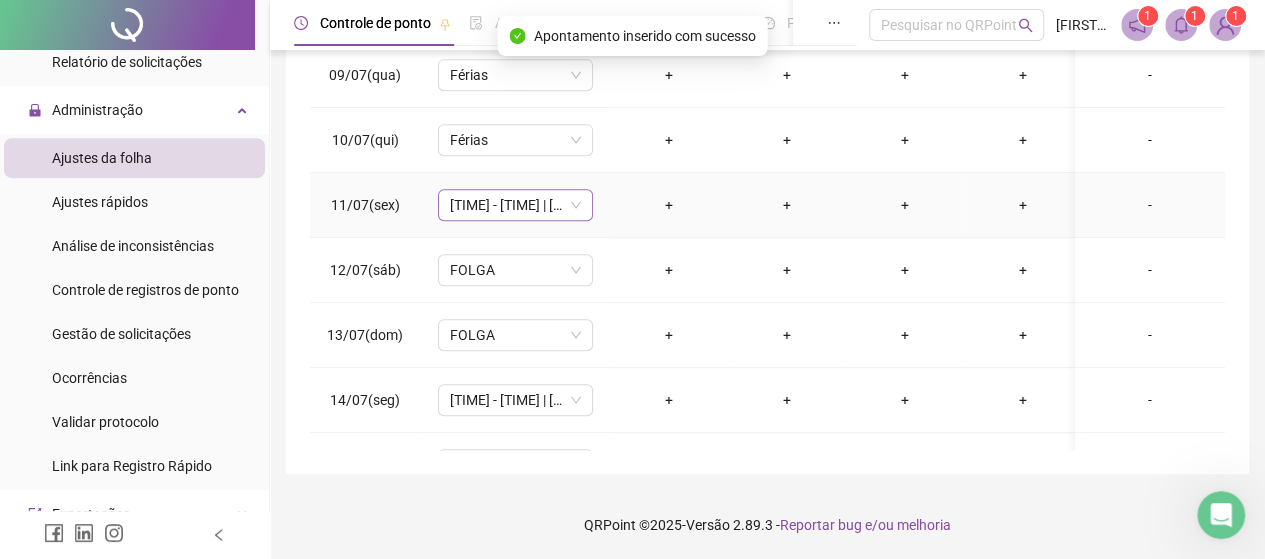 click on "[TIME] - [TIME] | [TIME] - [TIME]" at bounding box center (515, 205) 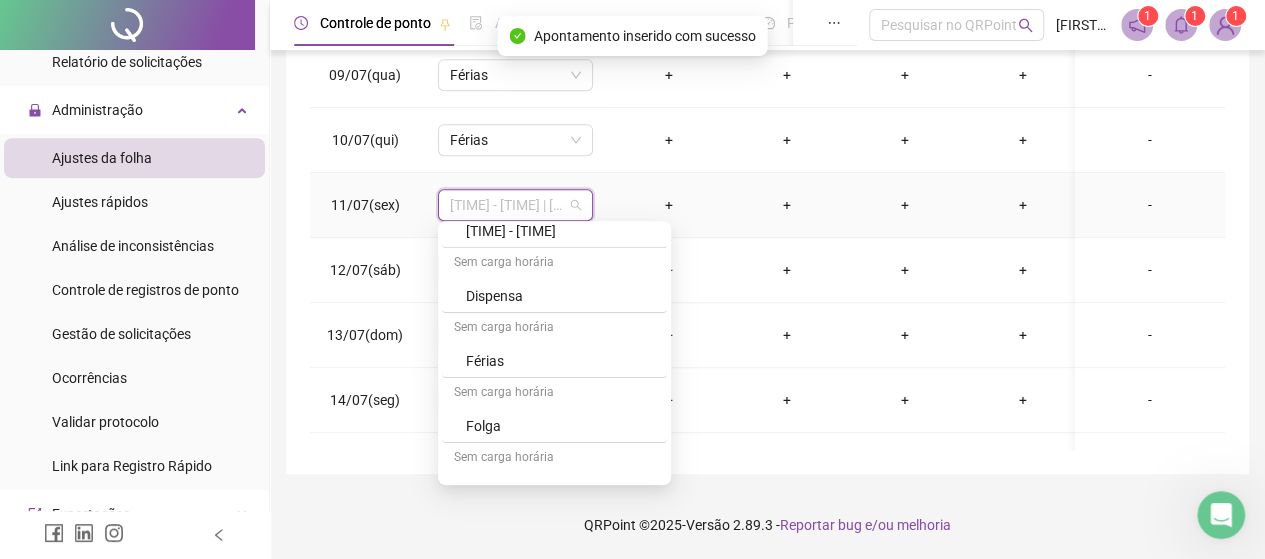 scroll, scrollTop: 200, scrollLeft: 0, axis: vertical 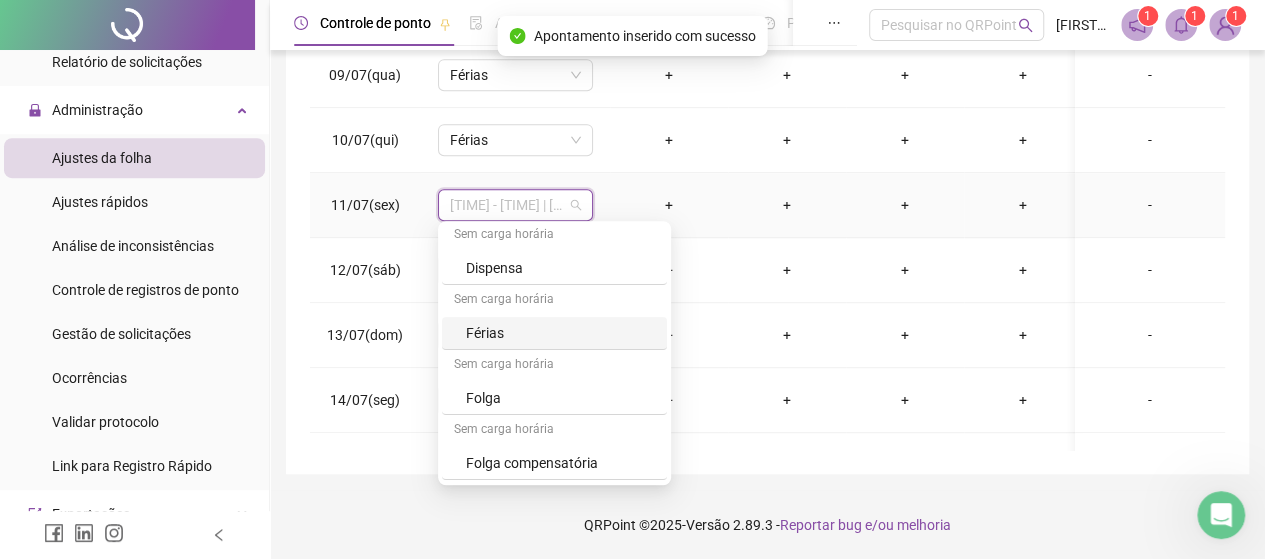 click on "Férias" at bounding box center (560, 333) 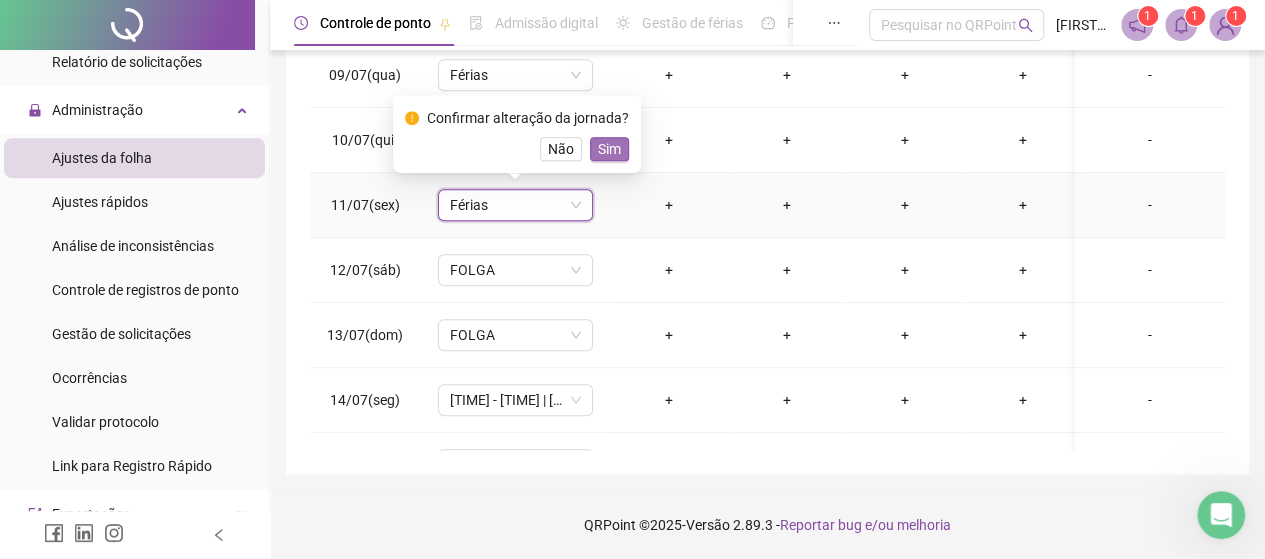 click on "Sim" at bounding box center [609, 149] 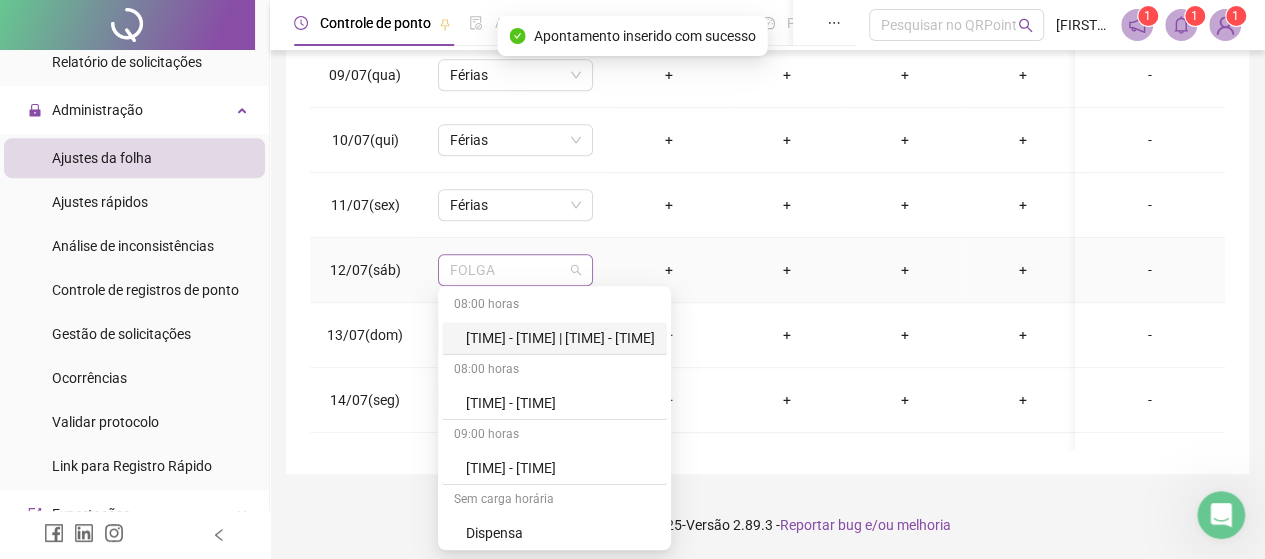 click on "FOLGA" at bounding box center [515, 270] 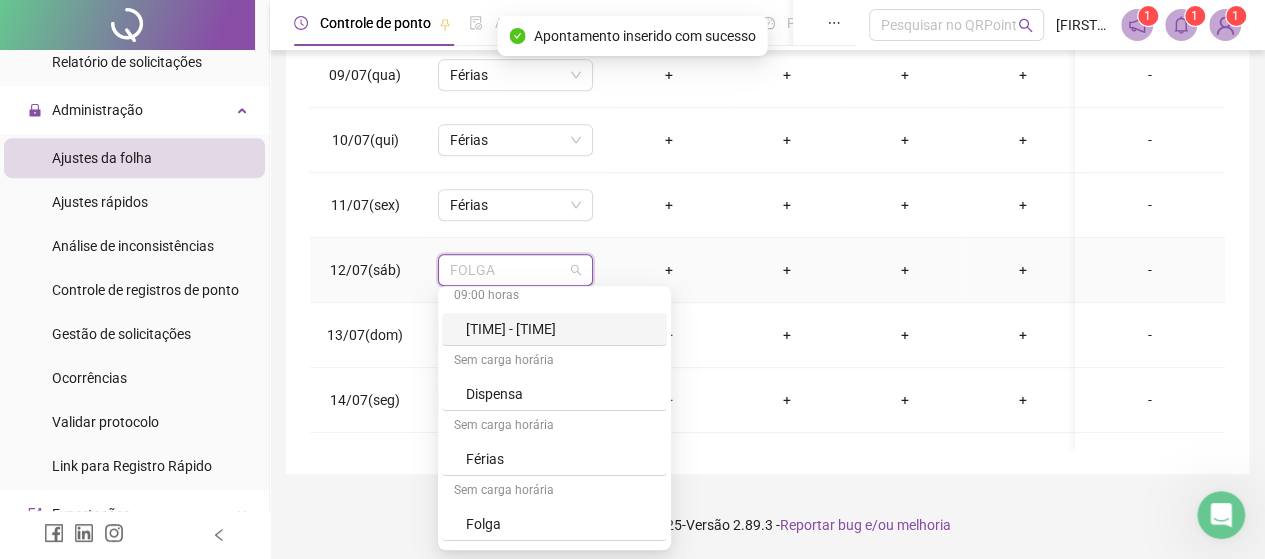 scroll, scrollTop: 200, scrollLeft: 0, axis: vertical 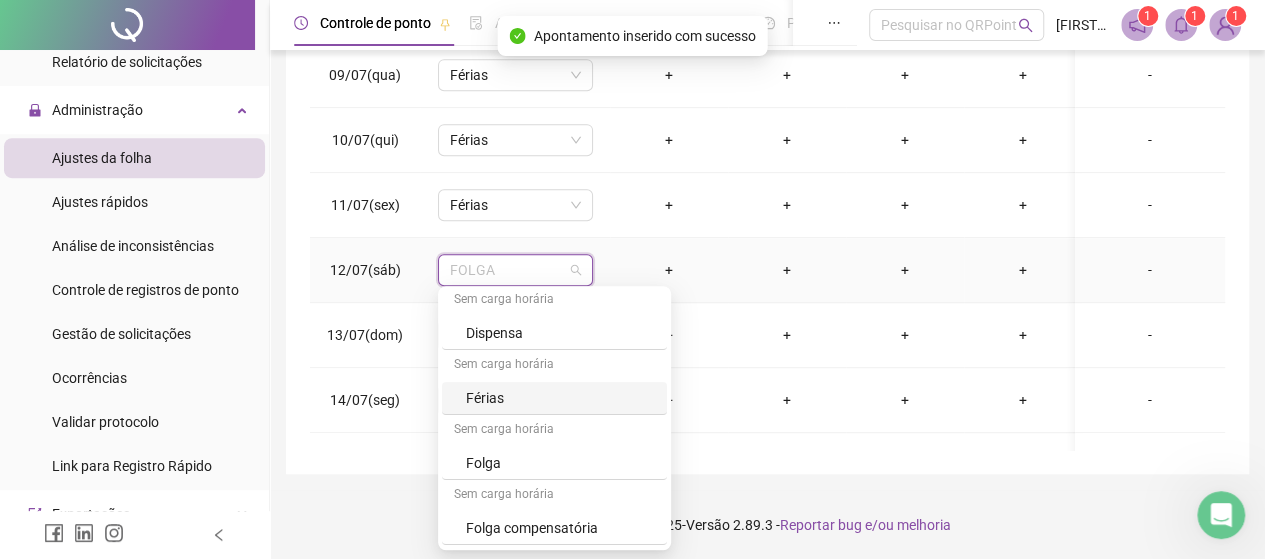 click on "Férias" at bounding box center [560, 398] 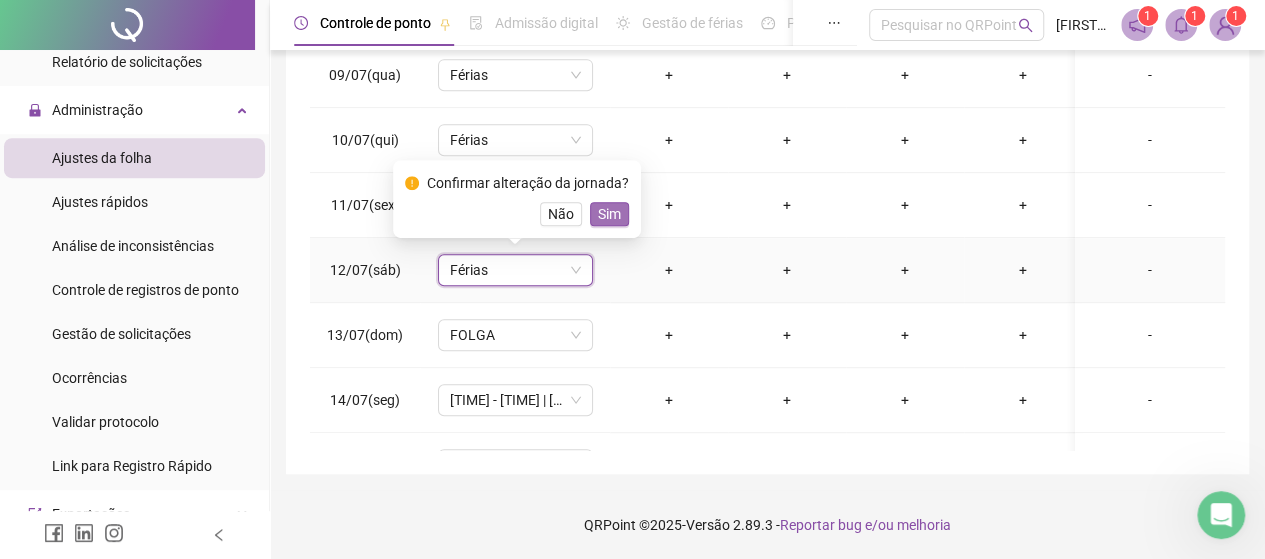 click on "Sim" at bounding box center (609, 214) 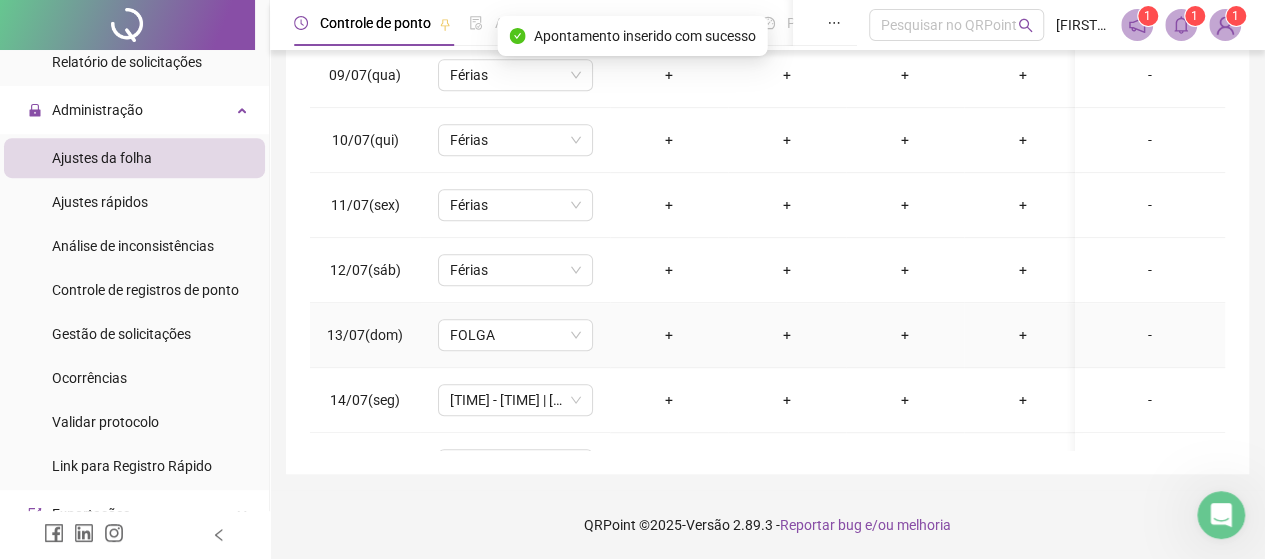 scroll, scrollTop: 600, scrollLeft: 0, axis: vertical 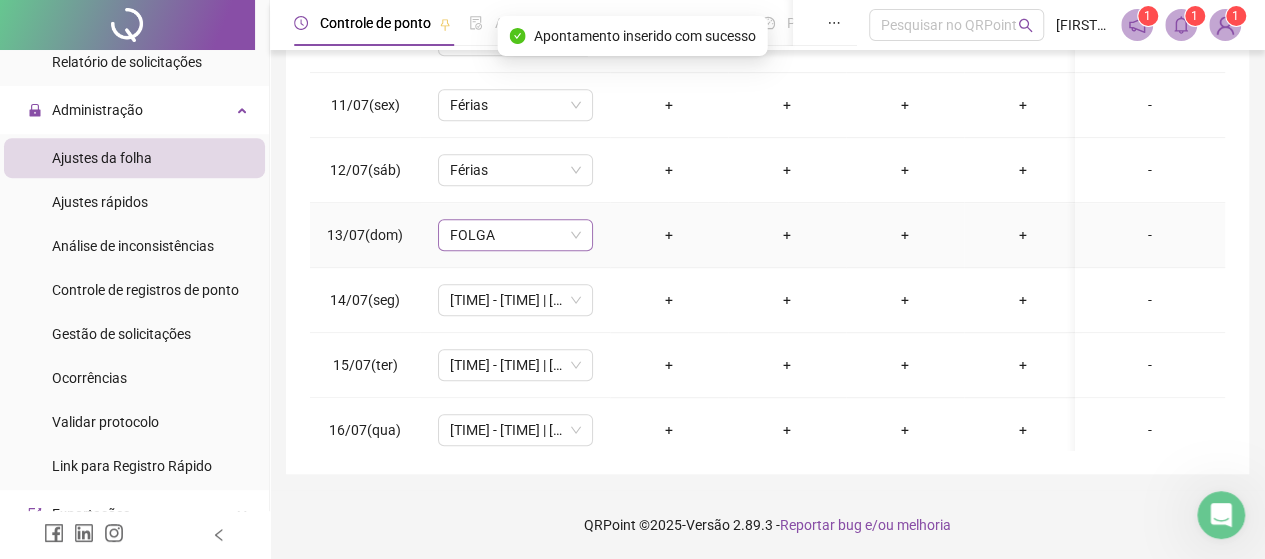 click on "FOLGA" at bounding box center [515, 235] 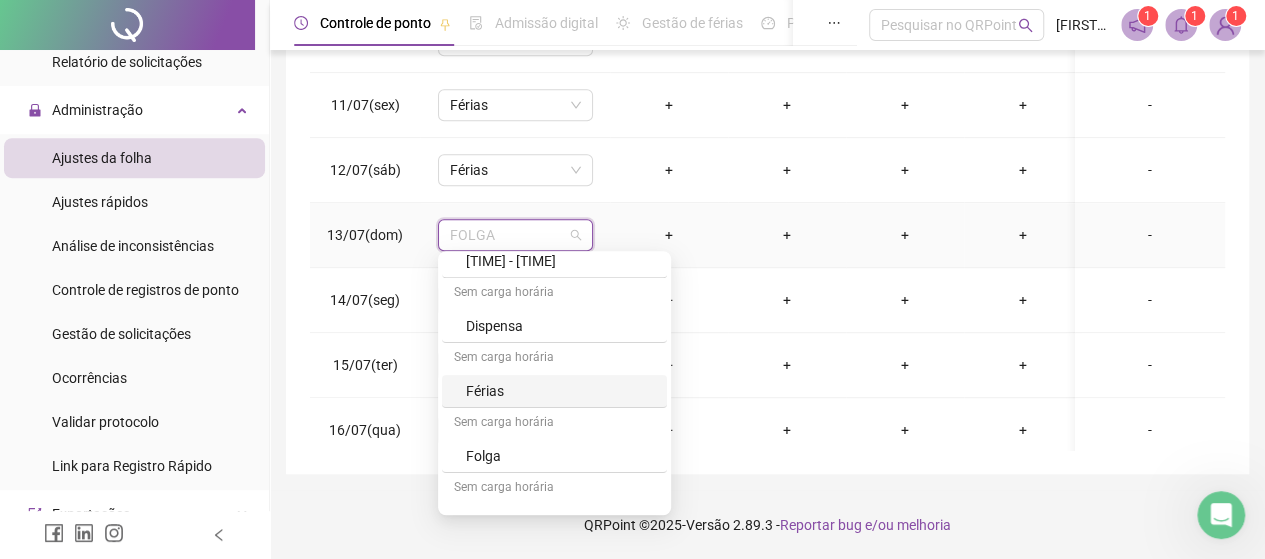 scroll, scrollTop: 200, scrollLeft: 0, axis: vertical 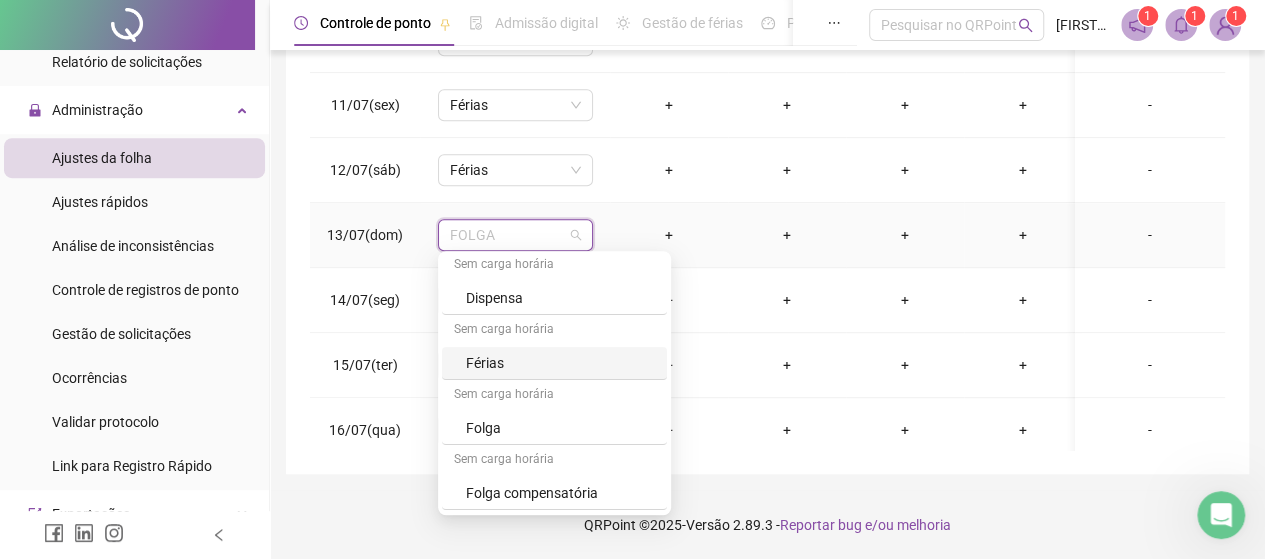 click on "Férias" at bounding box center (560, 363) 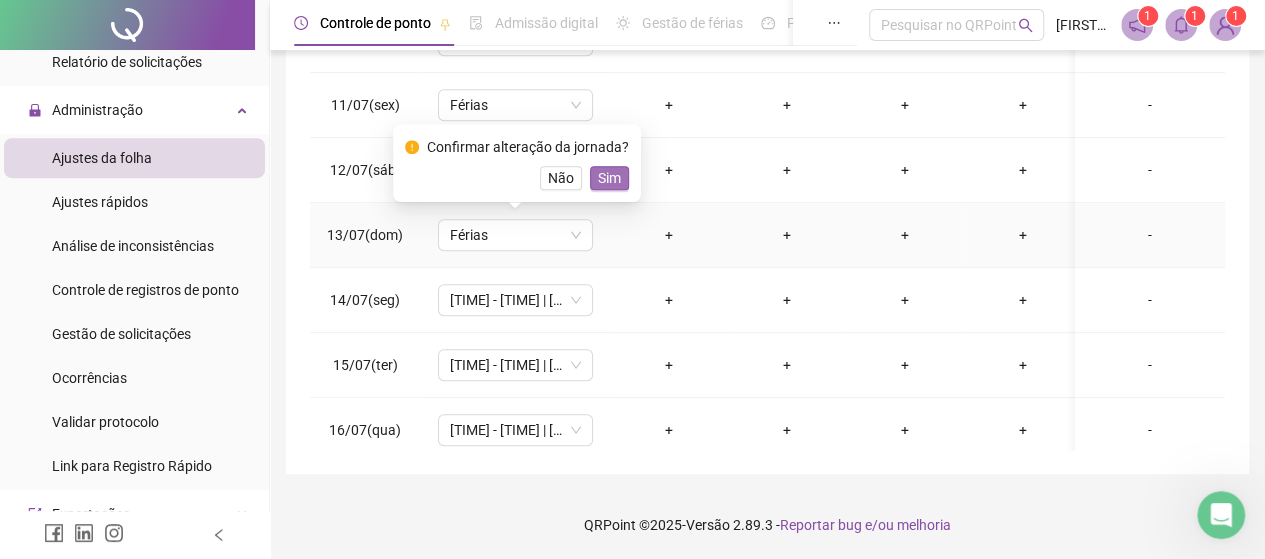 click on "Sim" at bounding box center [609, 178] 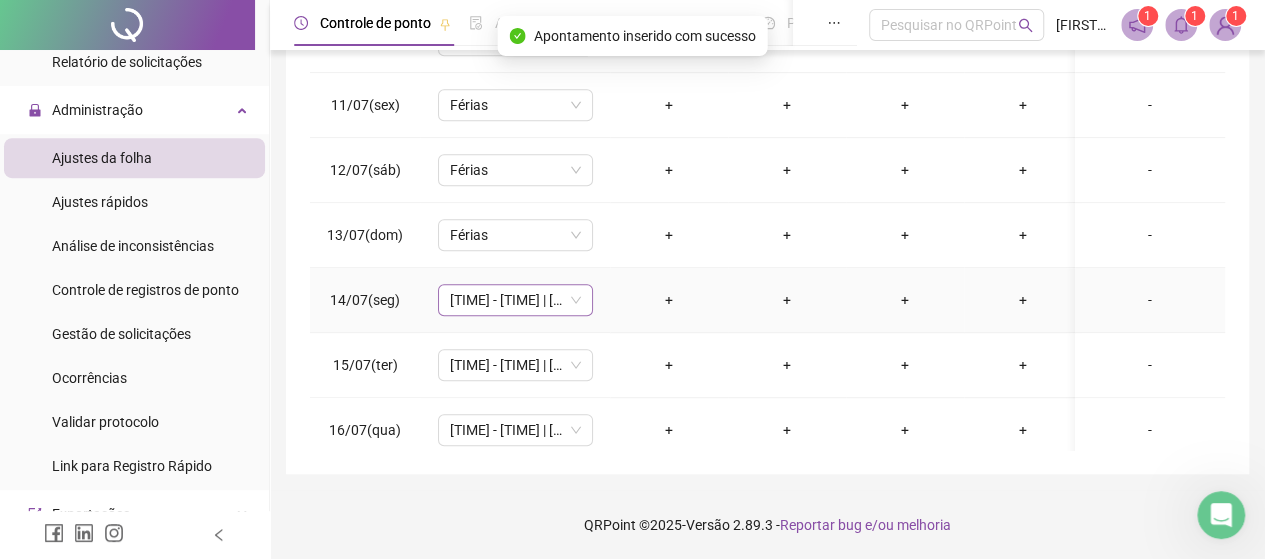 click on "[TIME] - [TIME] | [TIME] - [TIME]" at bounding box center (515, 300) 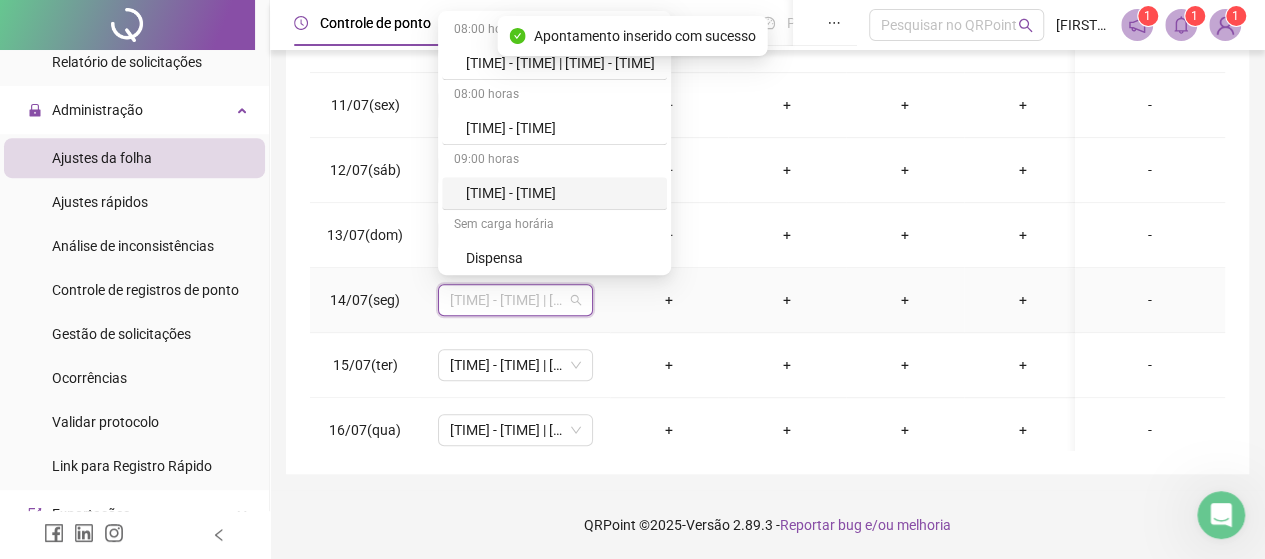 scroll, scrollTop: 100, scrollLeft: 0, axis: vertical 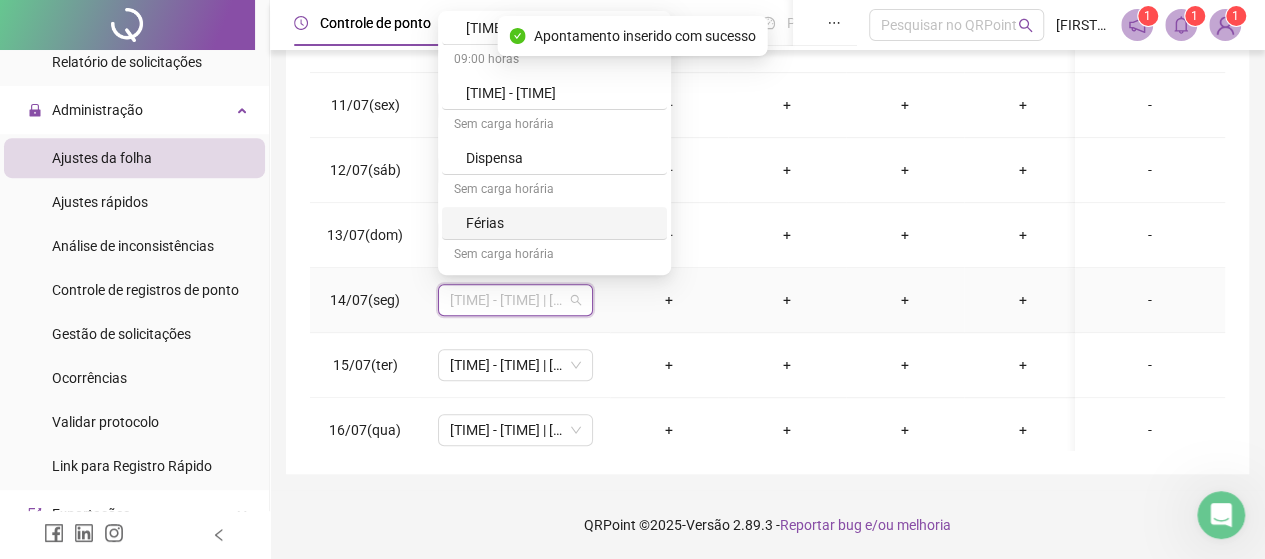 click on "Férias" at bounding box center (560, 223) 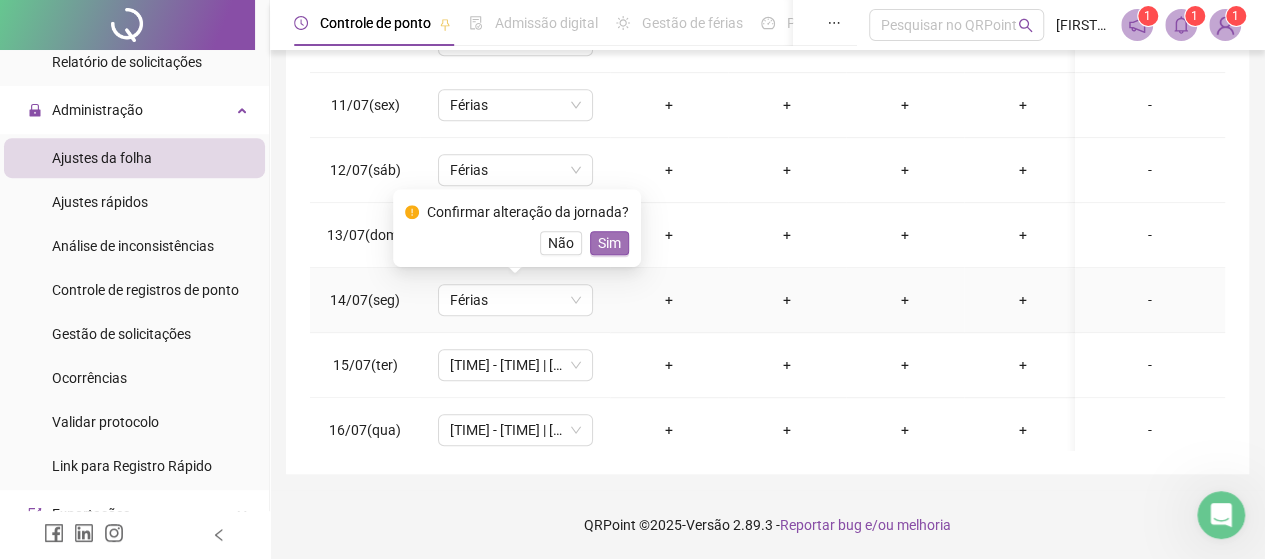 click on "Sim" at bounding box center [609, 243] 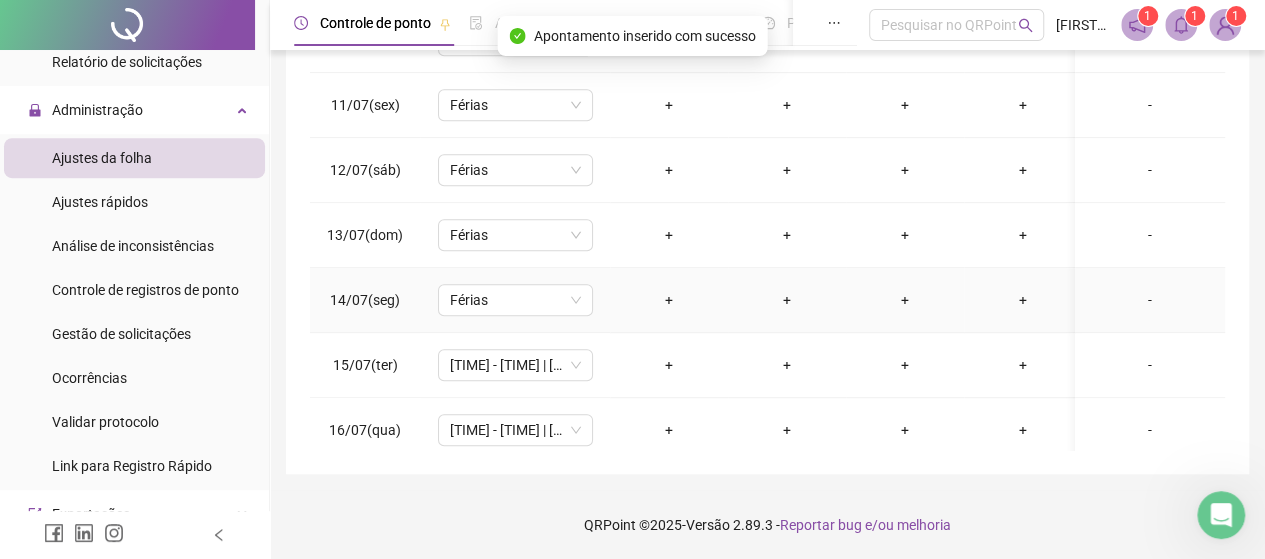 scroll, scrollTop: 700, scrollLeft: 0, axis: vertical 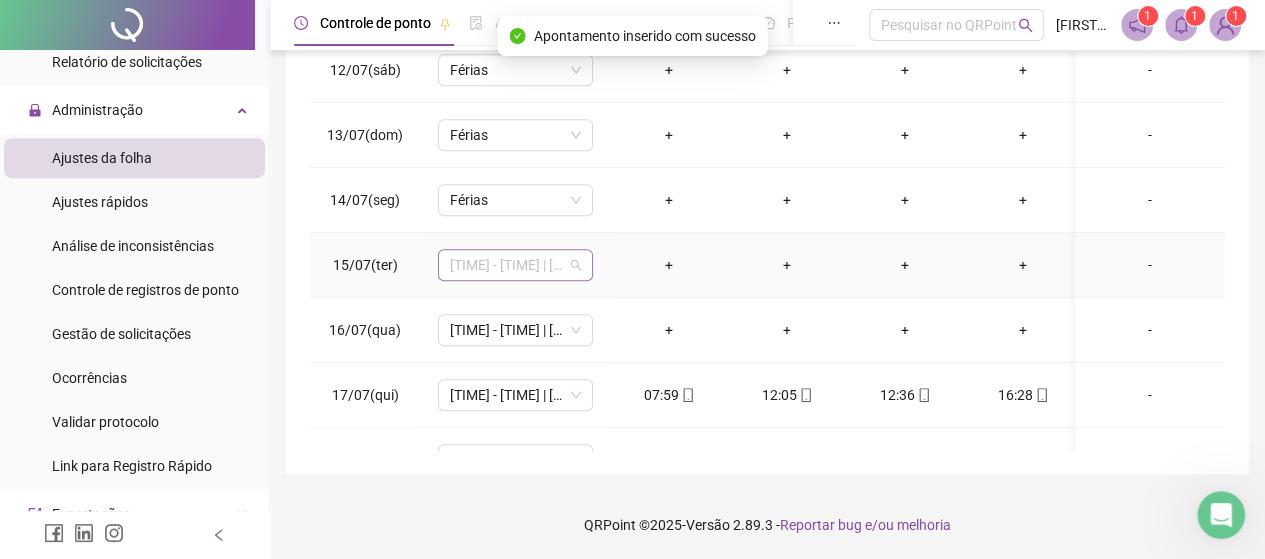 click on "[TIME] - [TIME] | [TIME] - [TIME]" at bounding box center (515, 265) 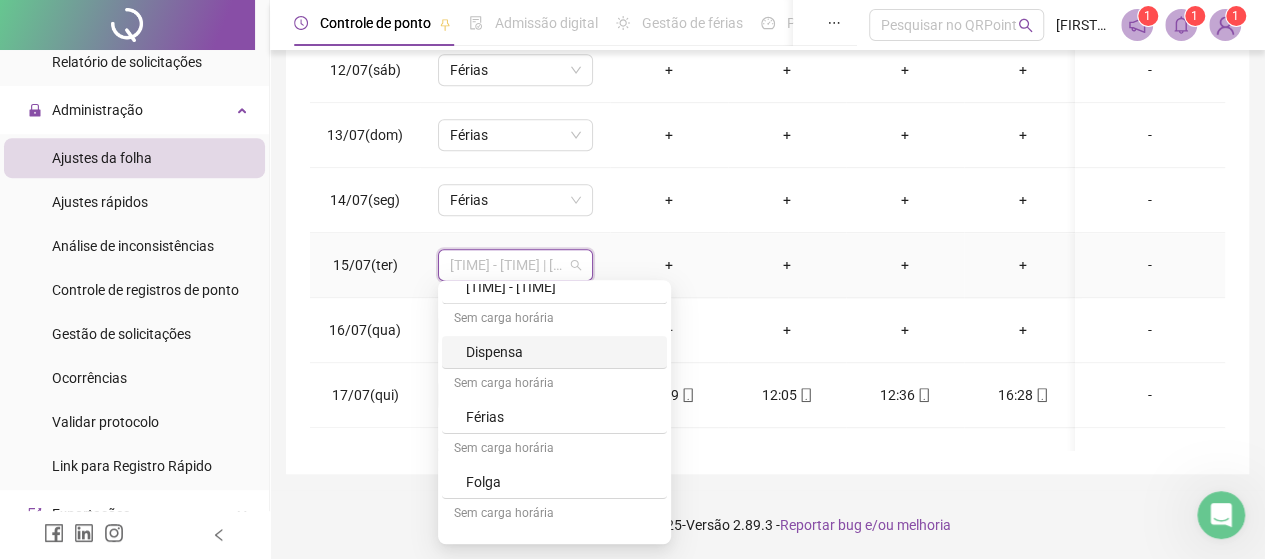 scroll, scrollTop: 200, scrollLeft: 0, axis: vertical 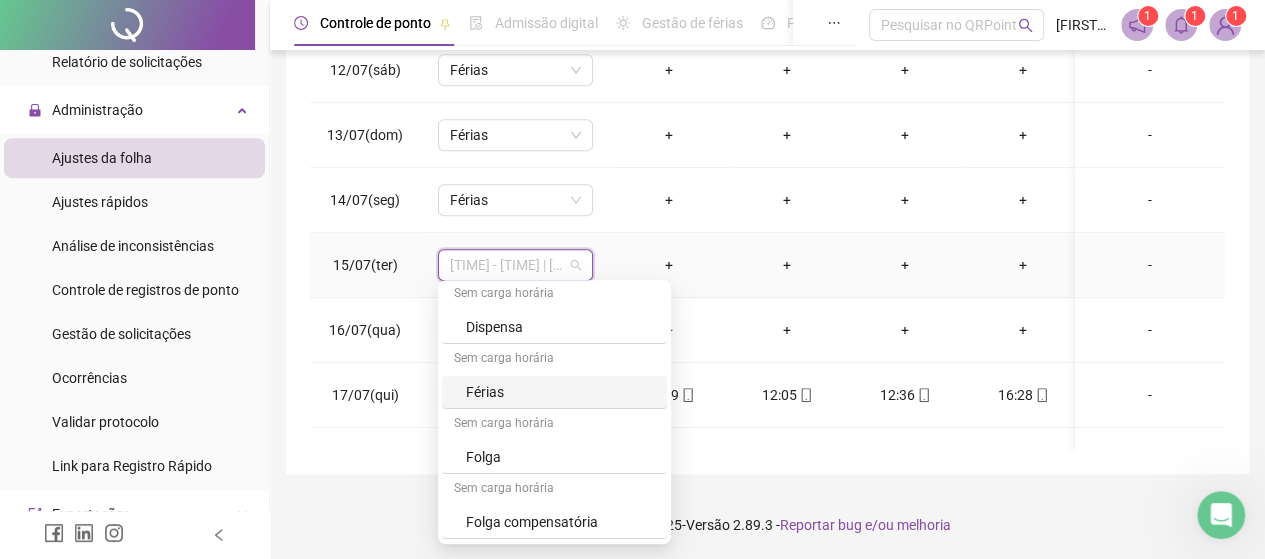 click on "Férias" at bounding box center (560, 392) 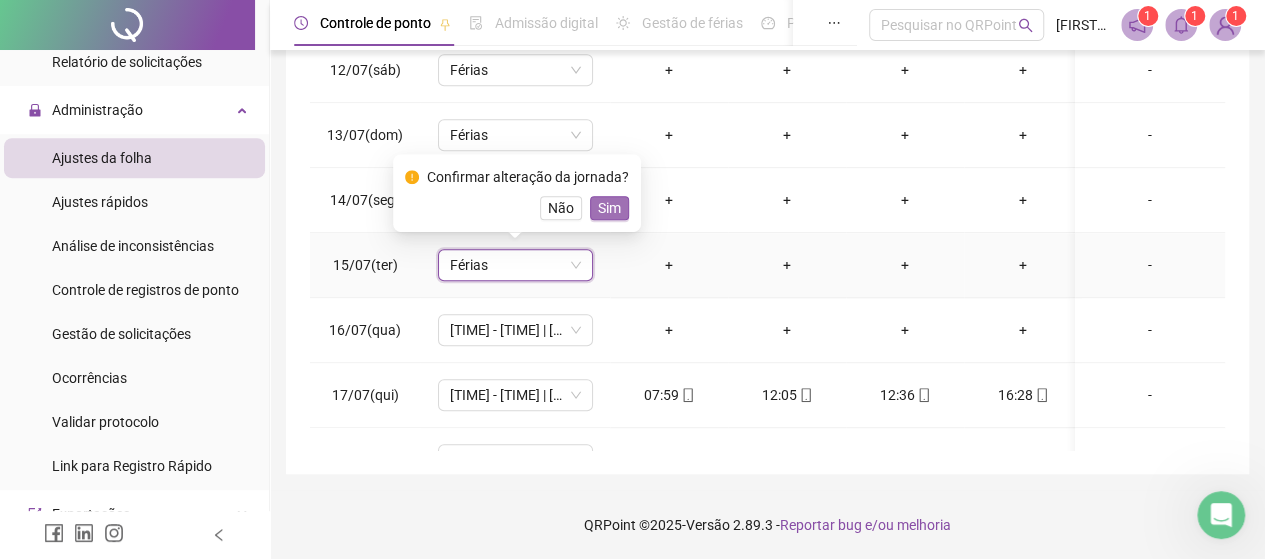 click on "Sim" at bounding box center [609, 208] 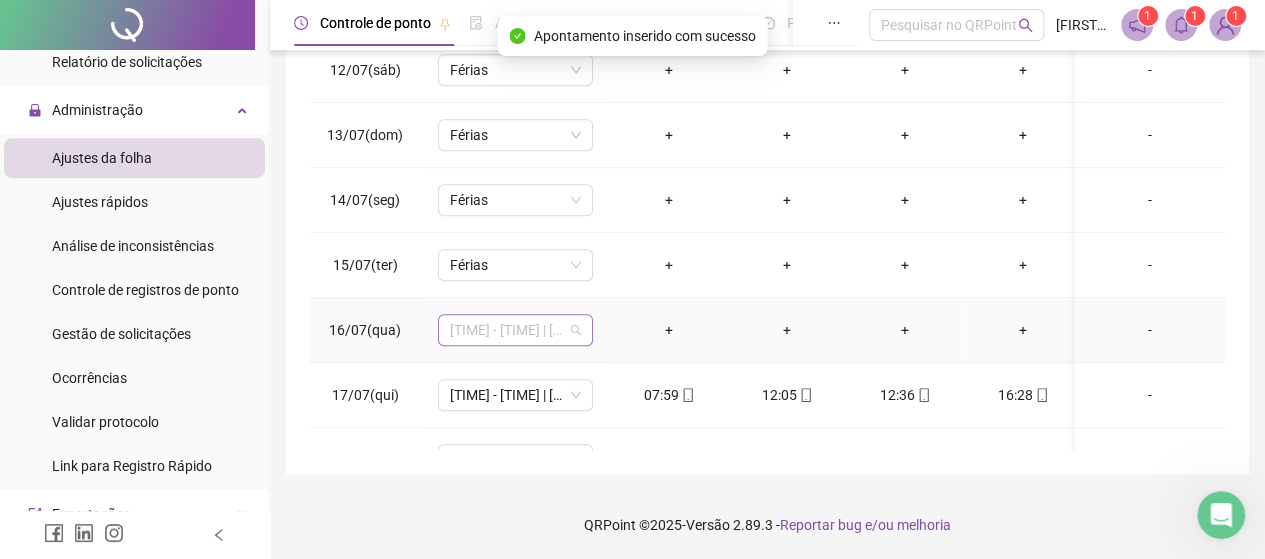 click on "[TIME] - [TIME] | [TIME] - [TIME]" at bounding box center [515, 330] 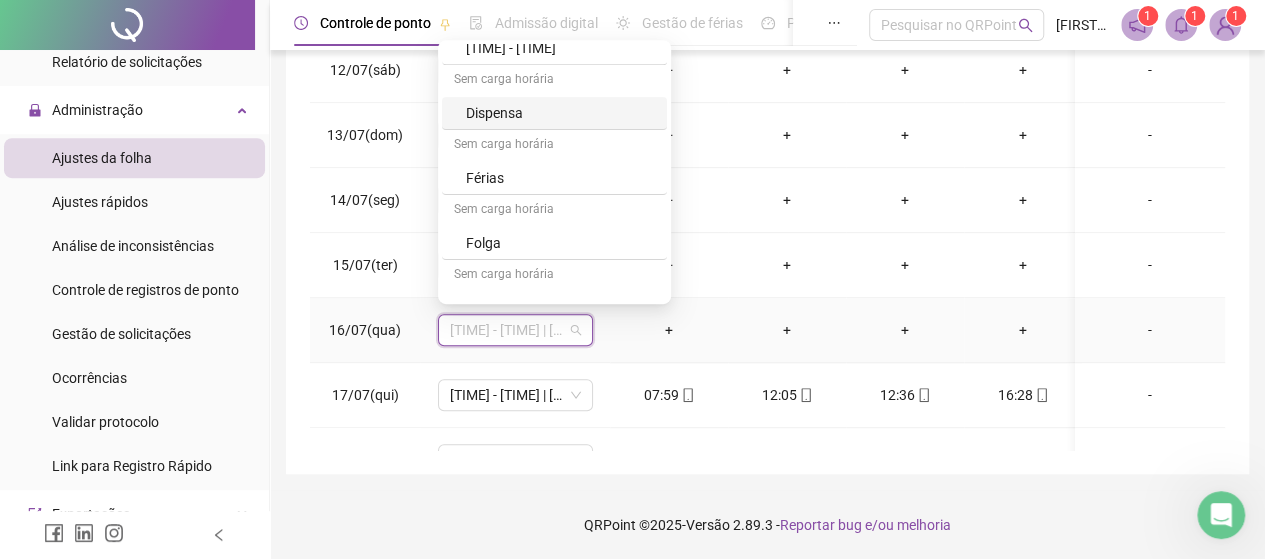 scroll, scrollTop: 200, scrollLeft: 0, axis: vertical 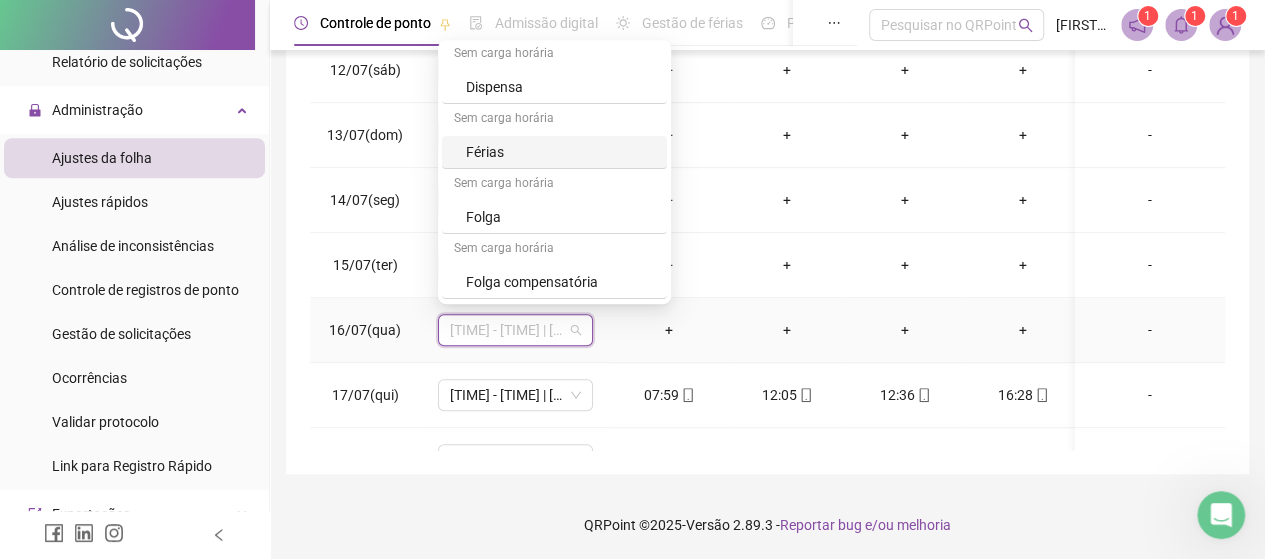 click on "Férias" at bounding box center [560, 152] 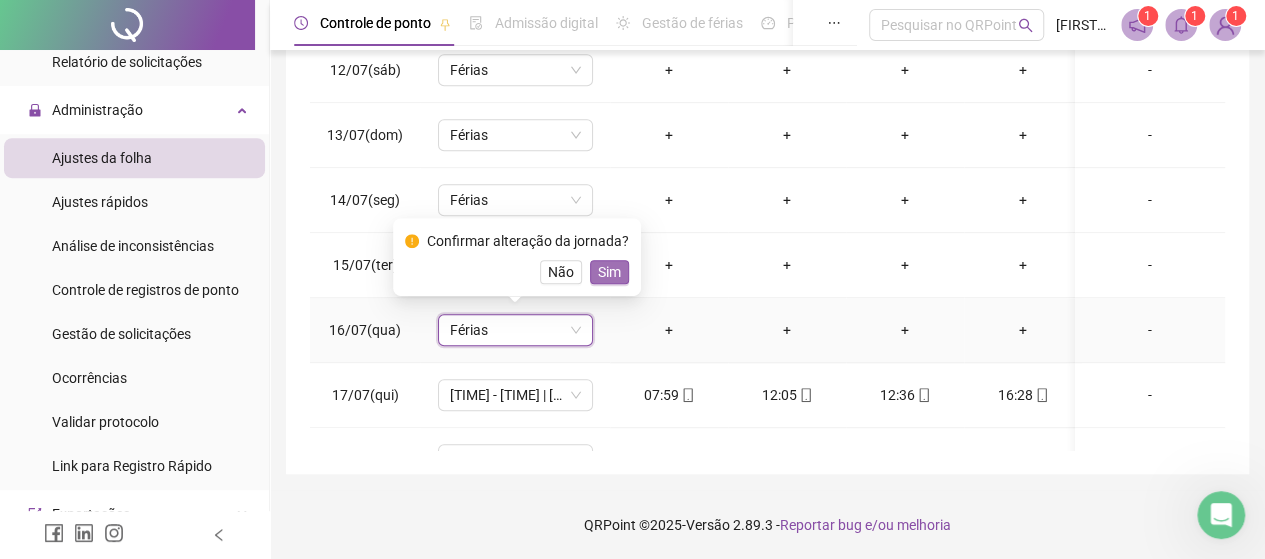 click on "Sim" at bounding box center [609, 272] 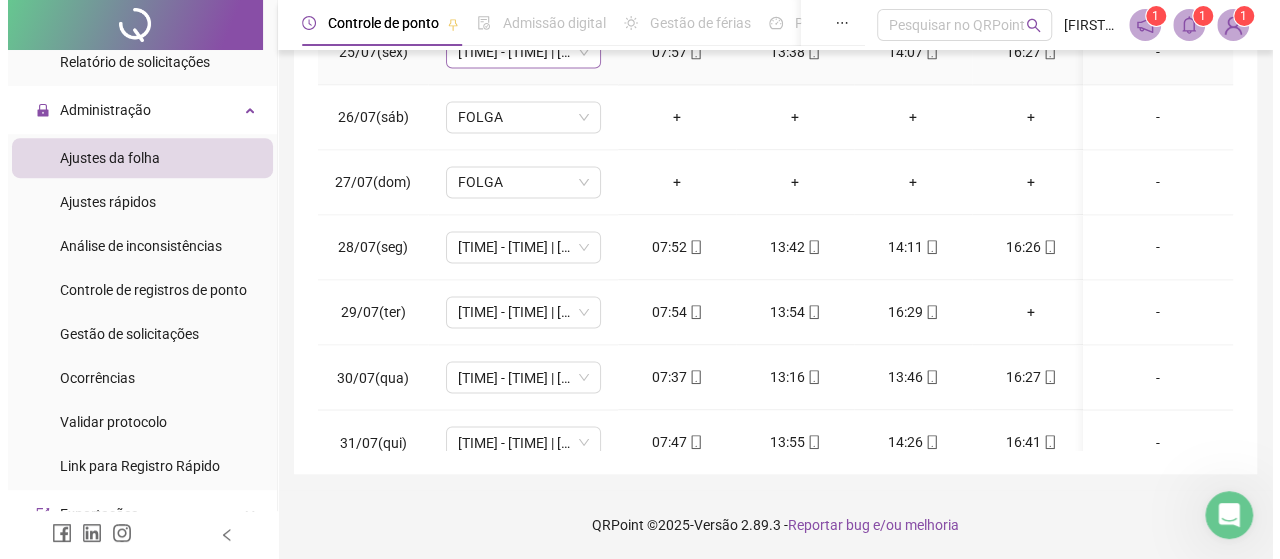 scroll, scrollTop: 1593, scrollLeft: 0, axis: vertical 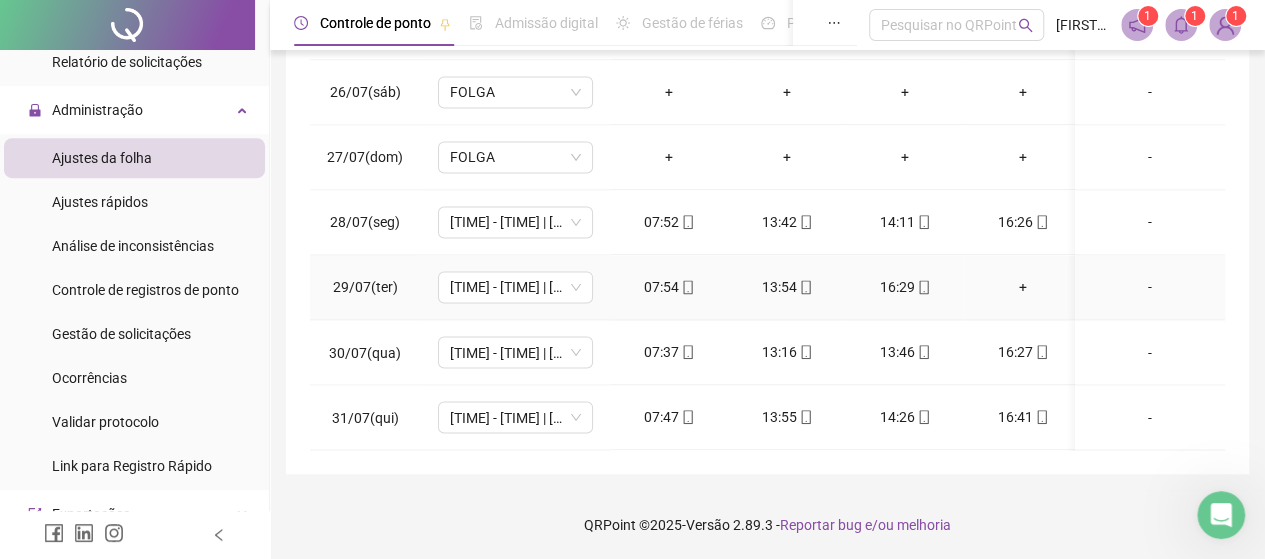 click on "16:29" at bounding box center [905, 287] 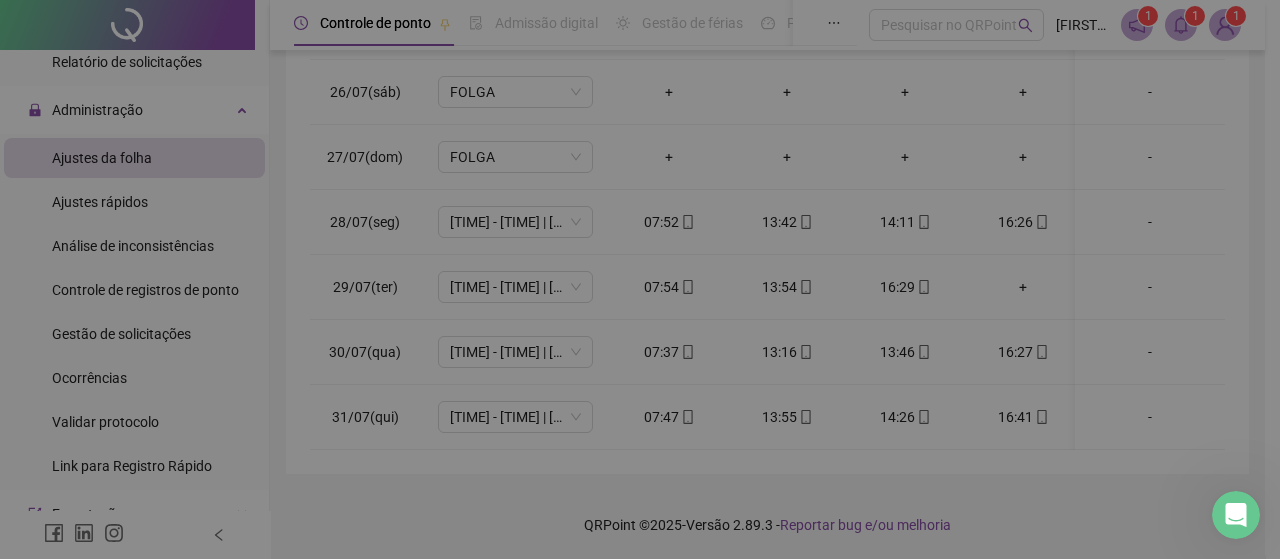 type on "**********" 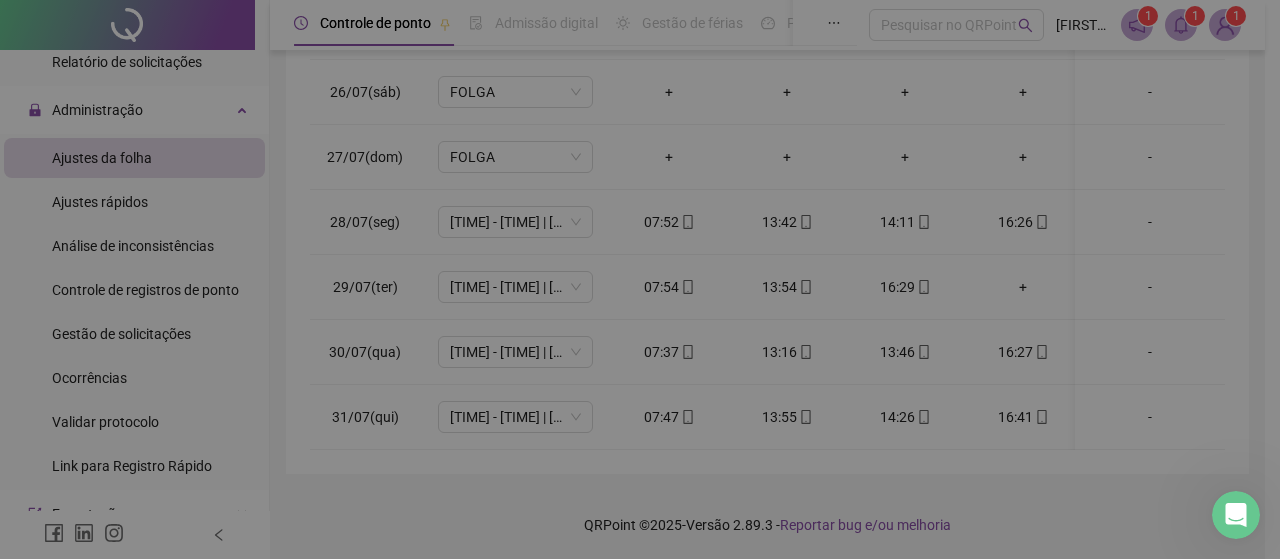 type on "**********" 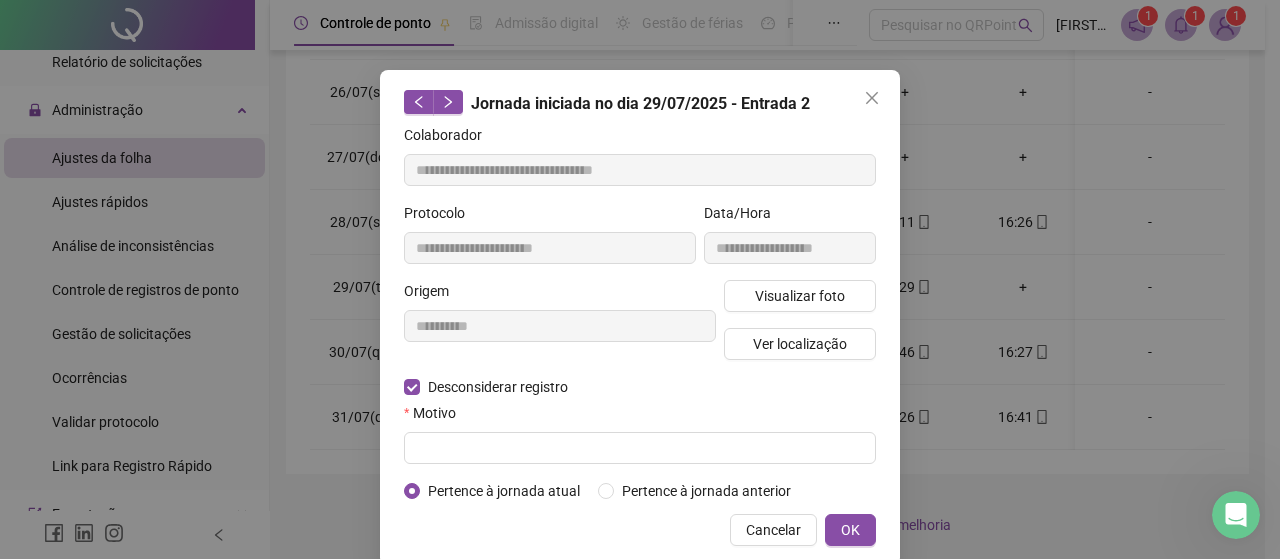 scroll, scrollTop: 60, scrollLeft: 0, axis: vertical 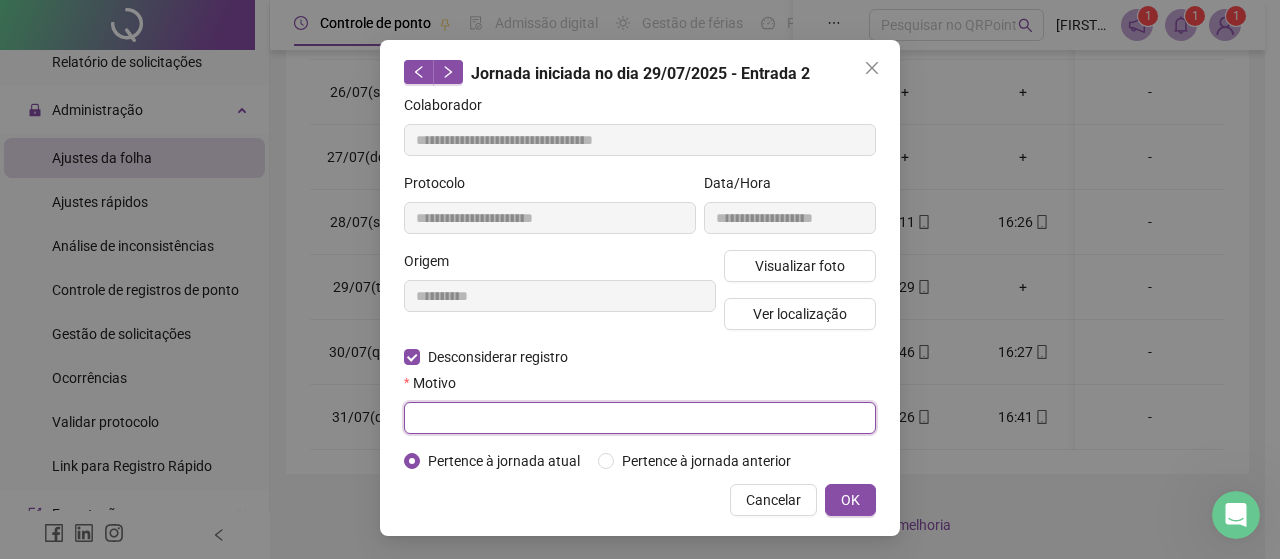 click at bounding box center [640, 418] 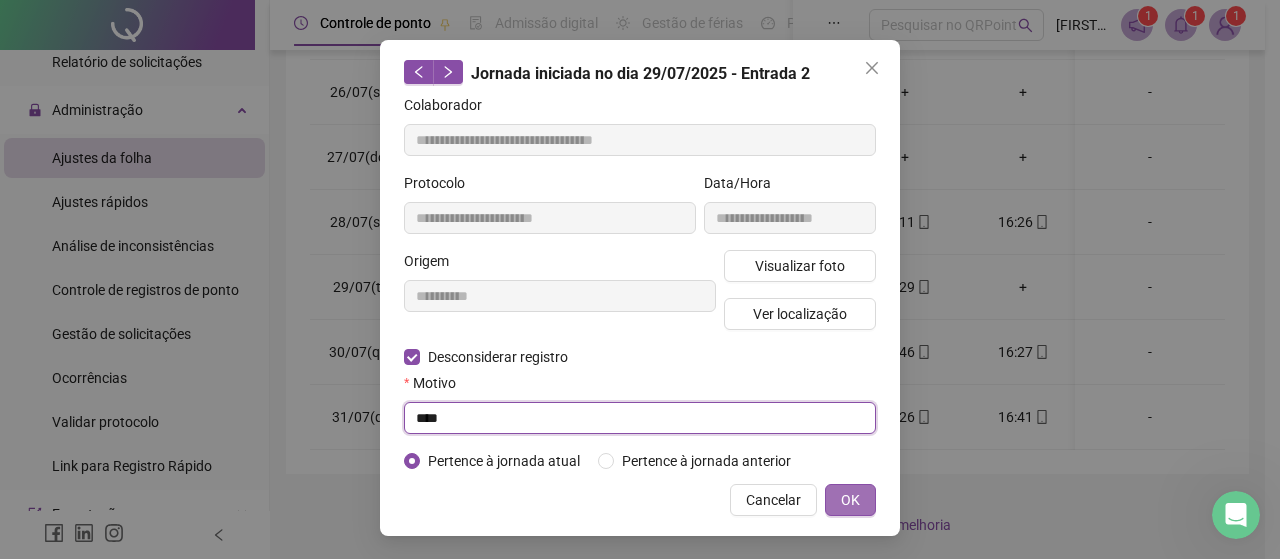 type on "****" 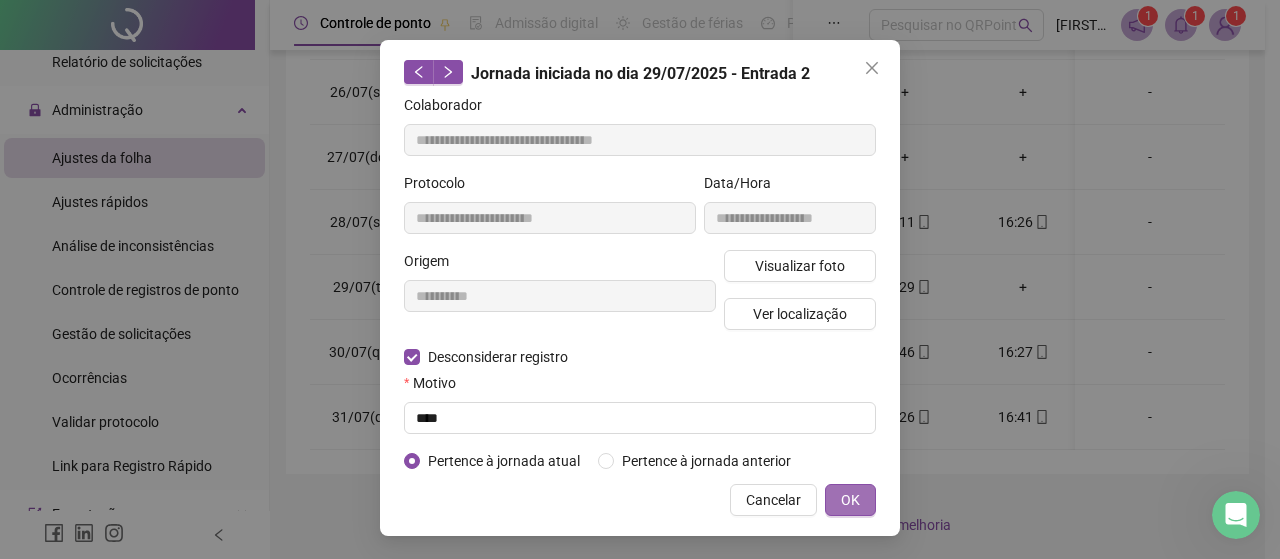 click on "OK" at bounding box center (850, 500) 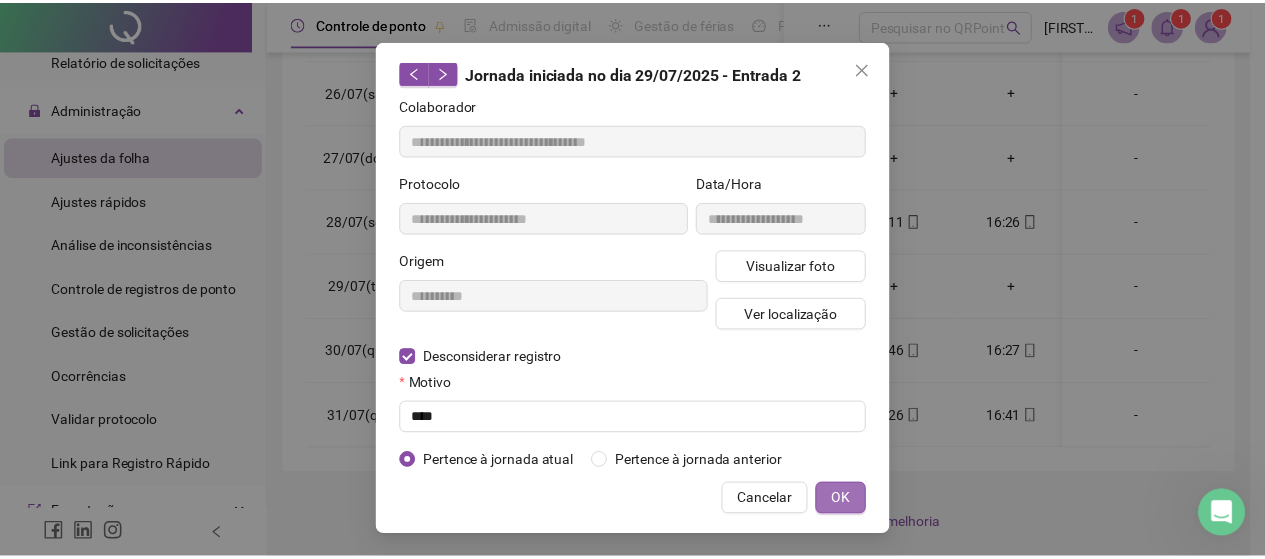 scroll, scrollTop: 0, scrollLeft: 0, axis: both 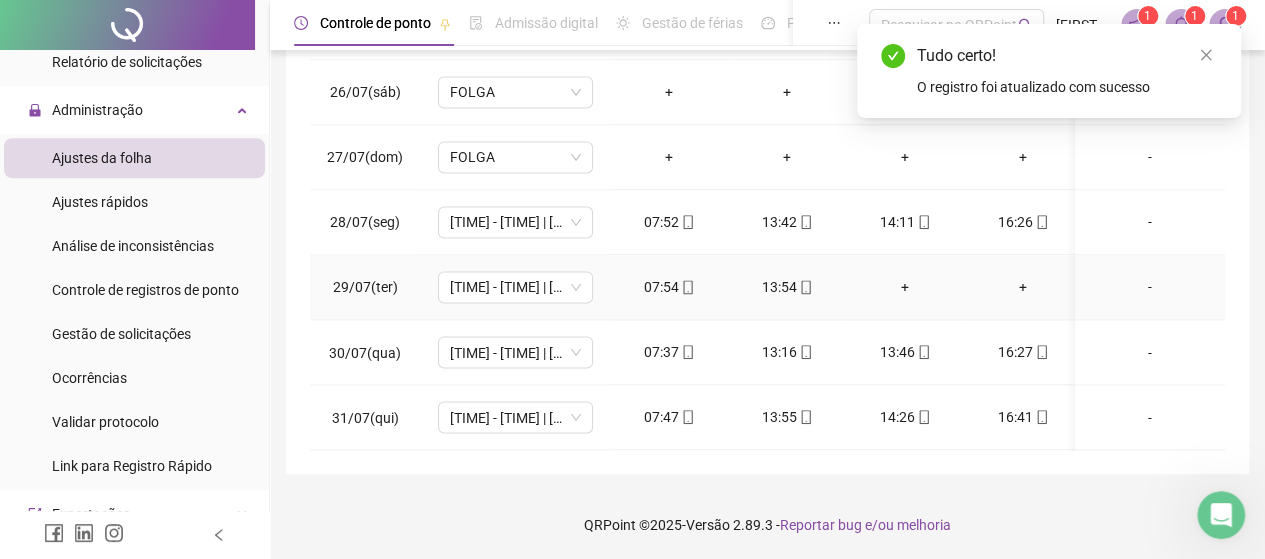 click on "+" at bounding box center (905, 287) 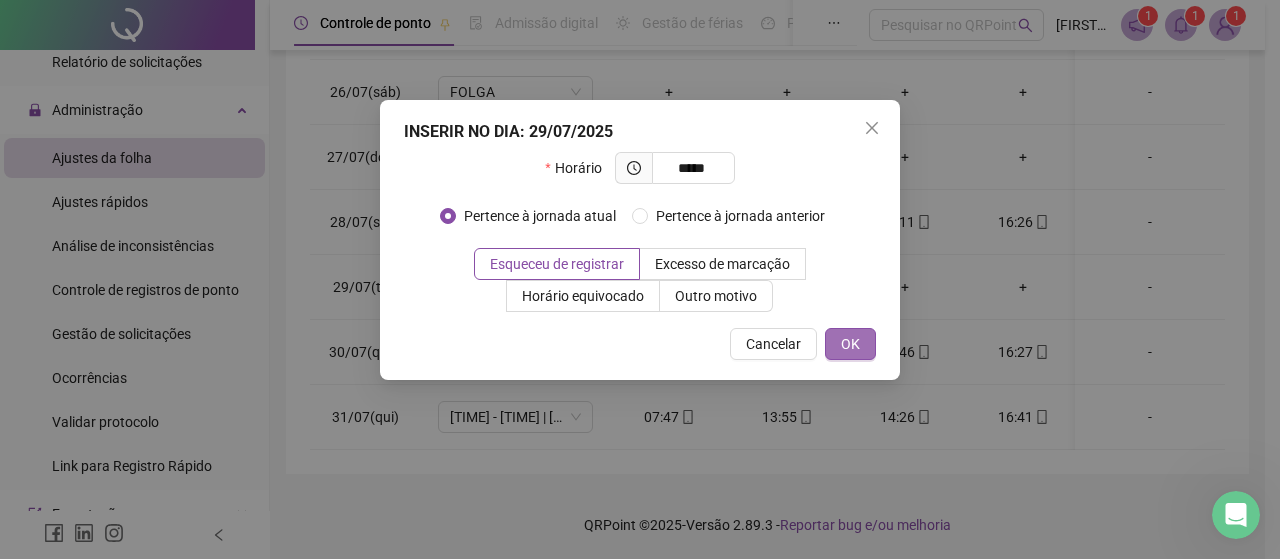 type on "*****" 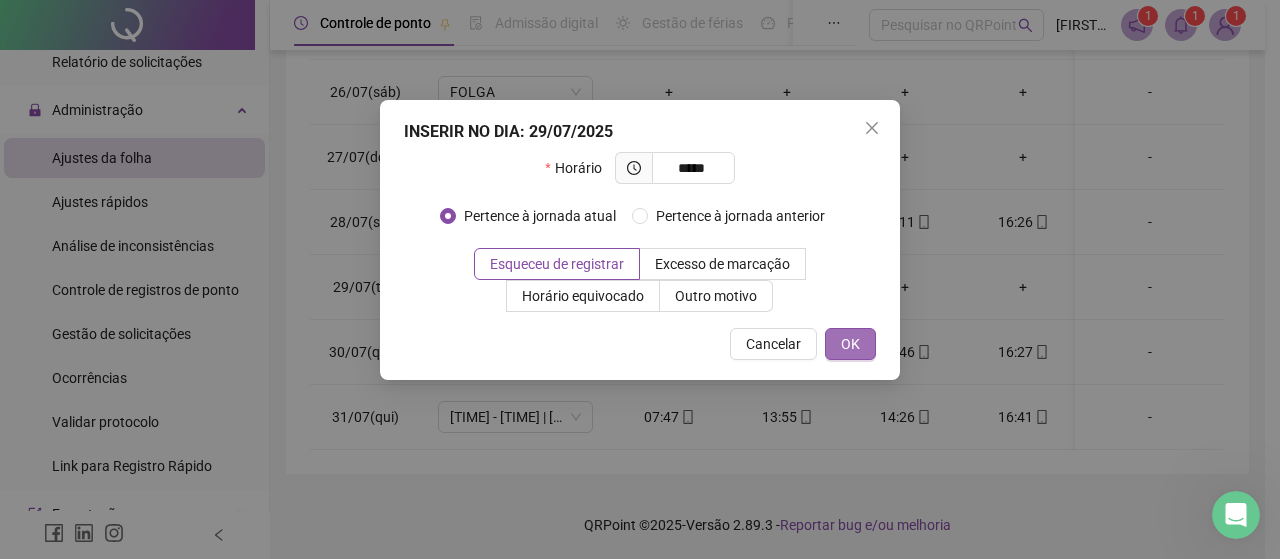 click on "OK" at bounding box center [850, 344] 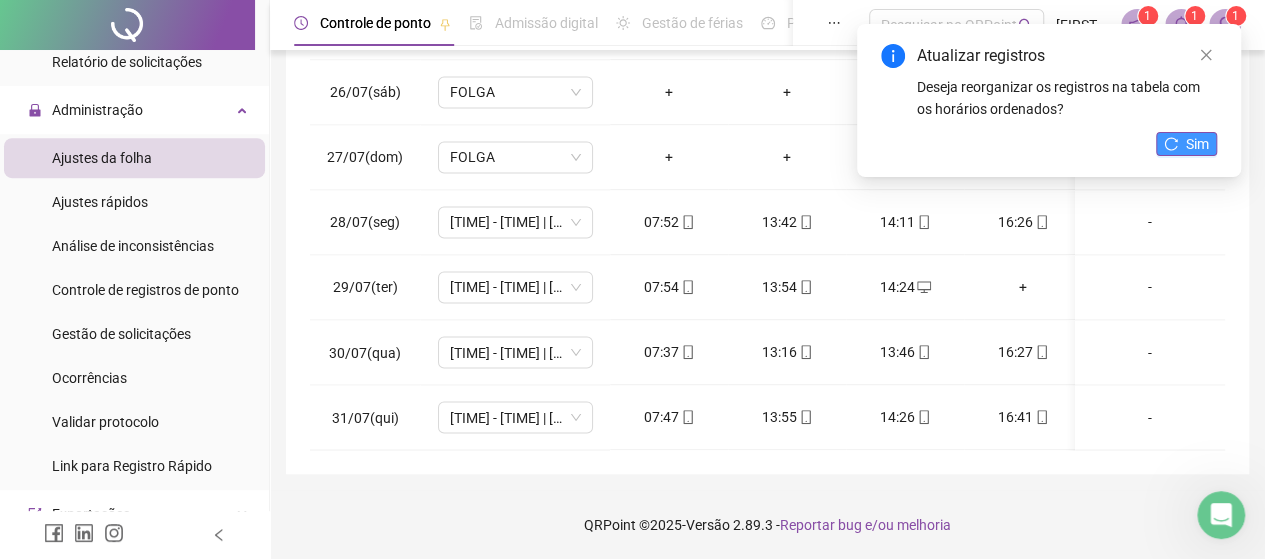 click on "Sim" at bounding box center [1186, 144] 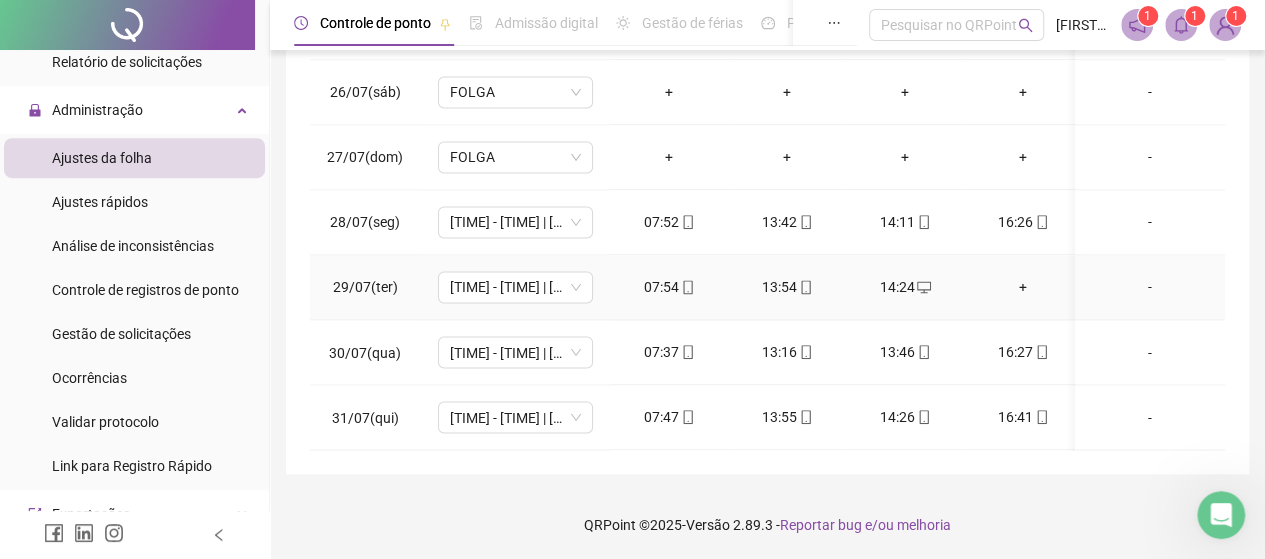click on "+" at bounding box center (1023, 287) 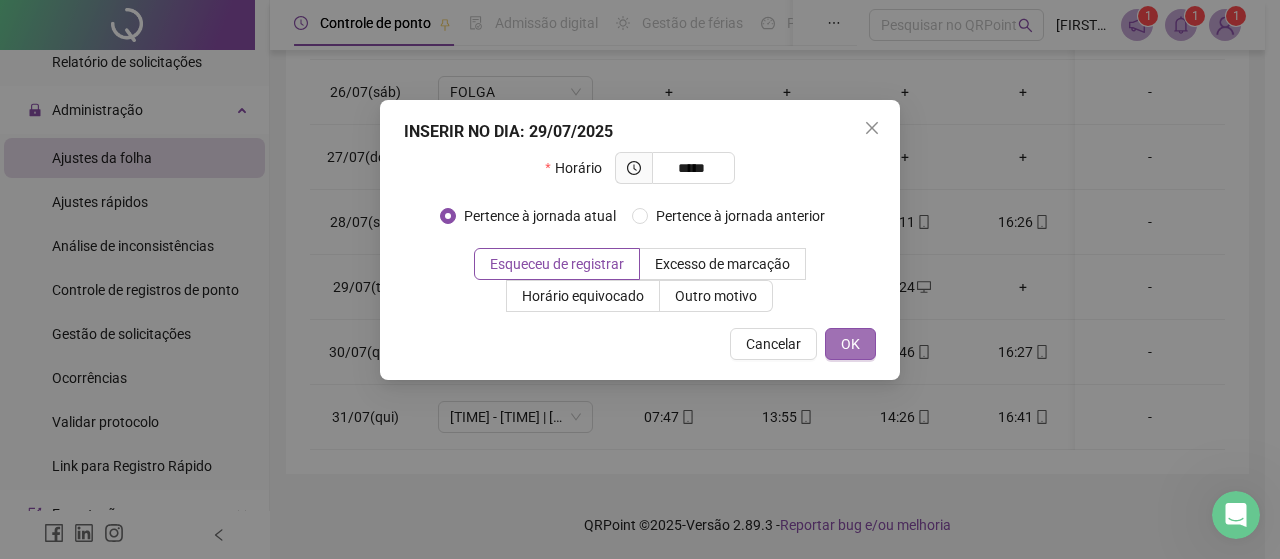 type on "*****" 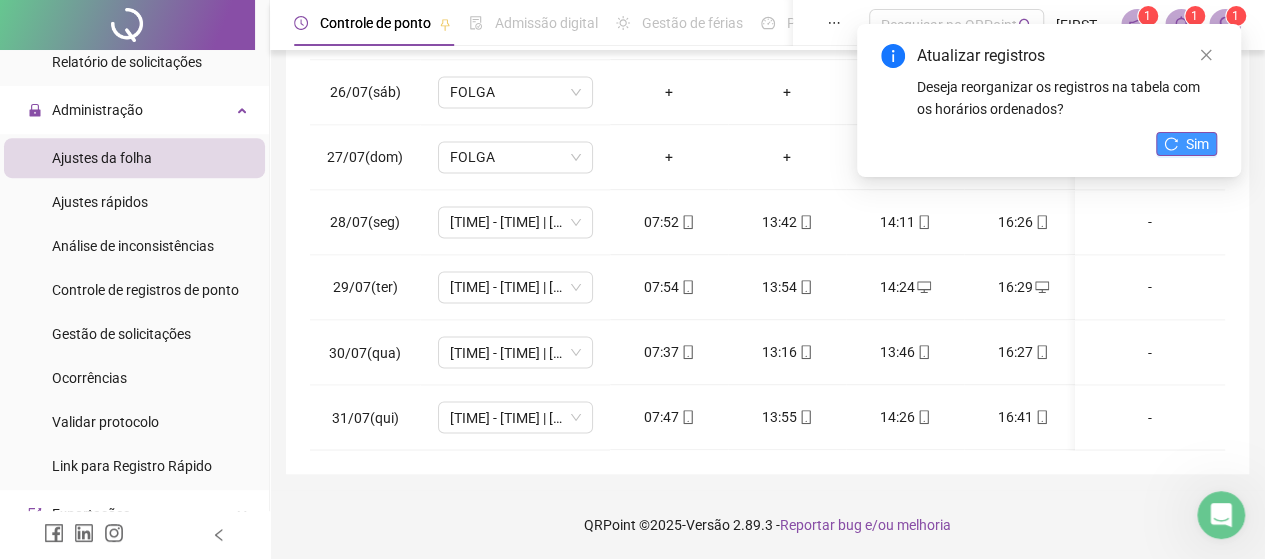 click on "Sim" at bounding box center (1186, 144) 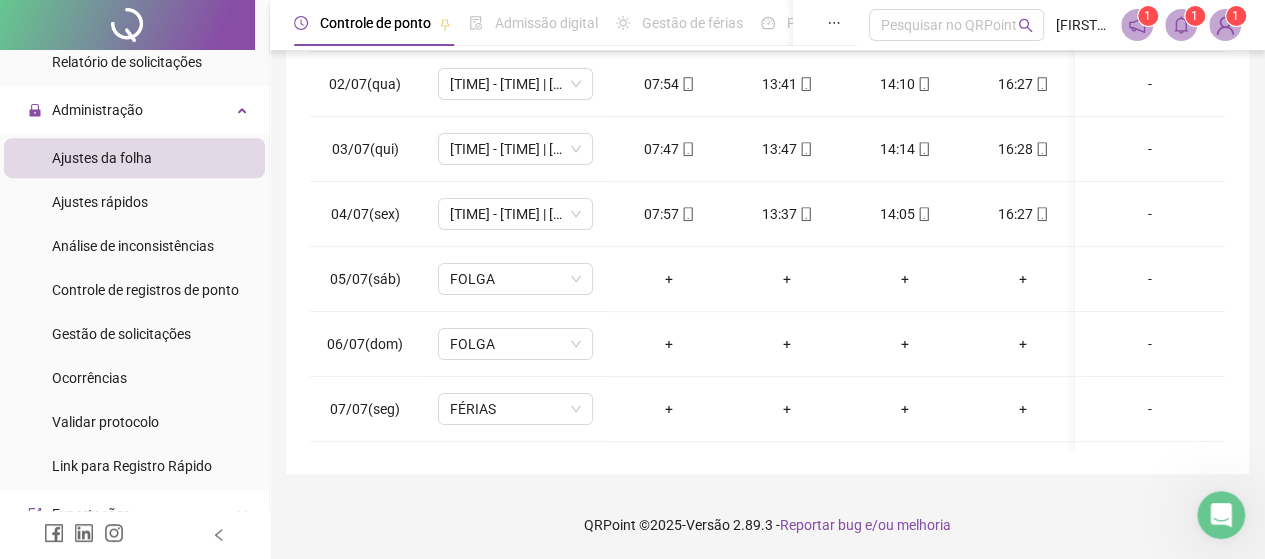 scroll, scrollTop: 0, scrollLeft: 0, axis: both 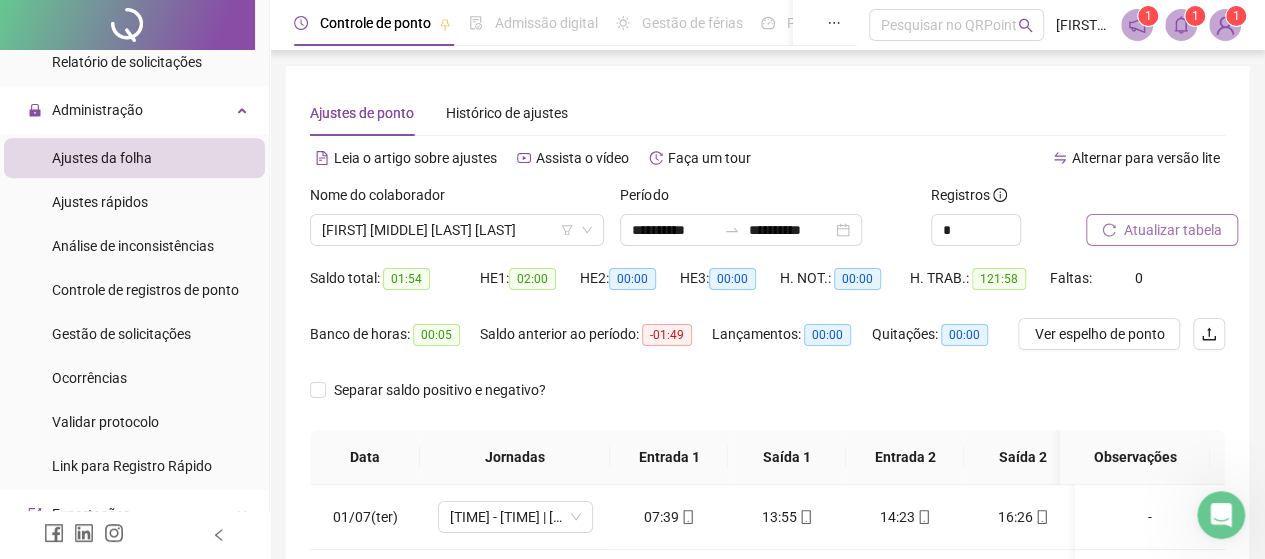 click on "Atualizar tabela" at bounding box center (1173, 230) 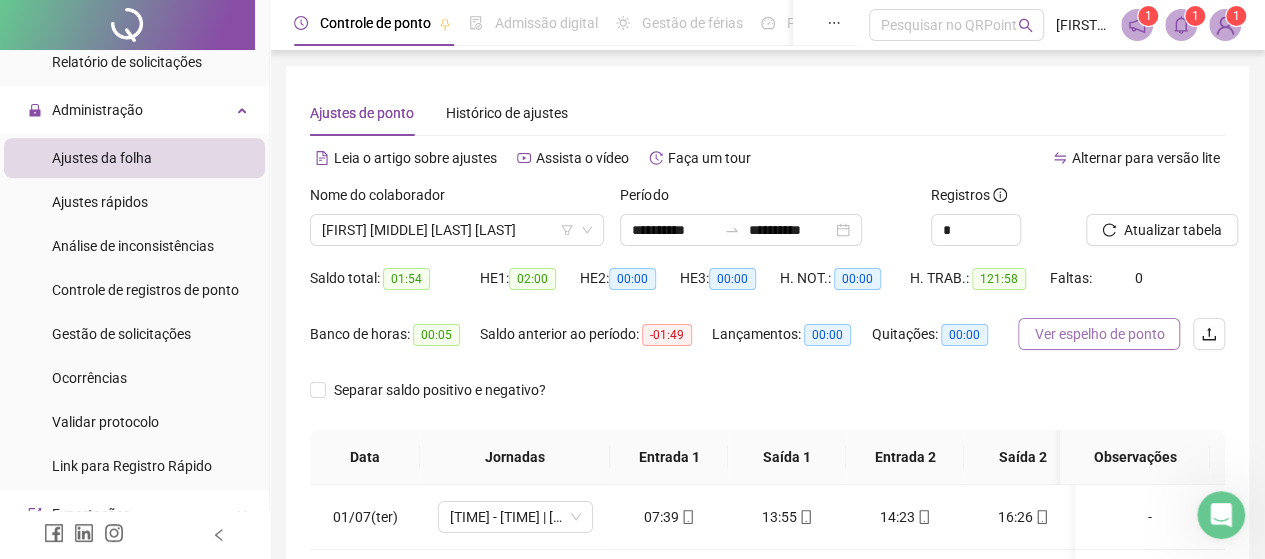 click on "Ver espelho de ponto" at bounding box center [1099, 334] 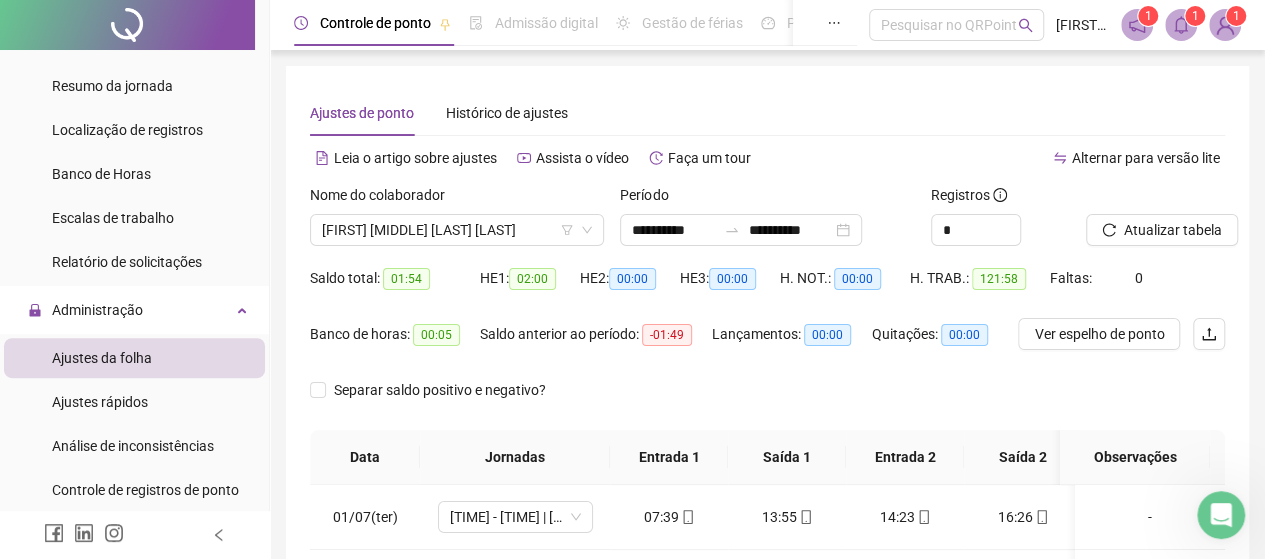 scroll, scrollTop: 100, scrollLeft: 0, axis: vertical 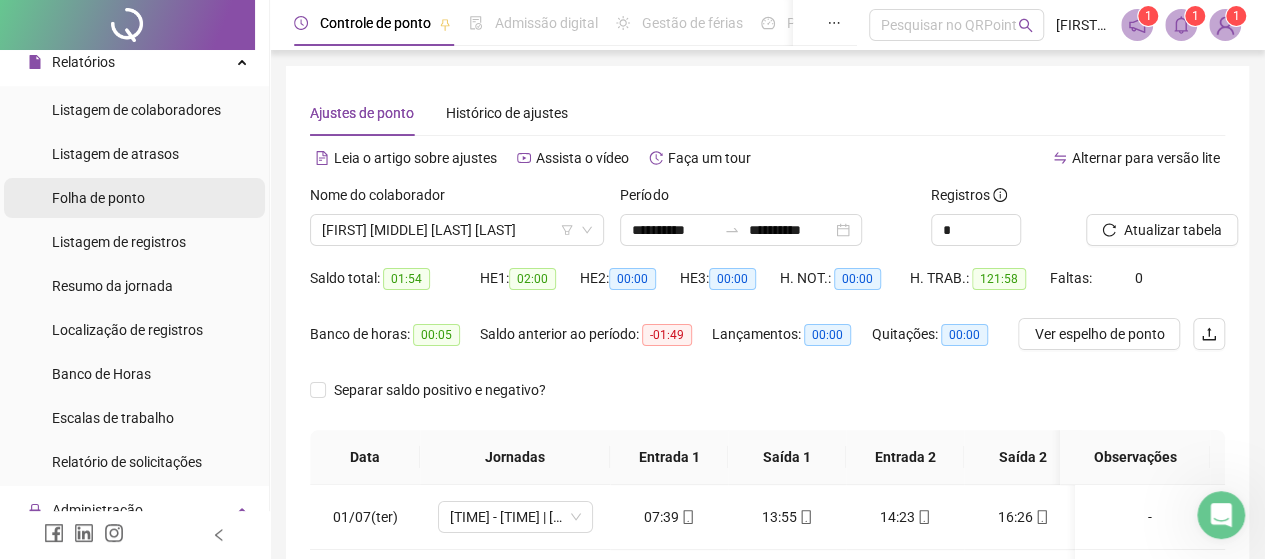 click on "Folha de ponto" at bounding box center [98, 198] 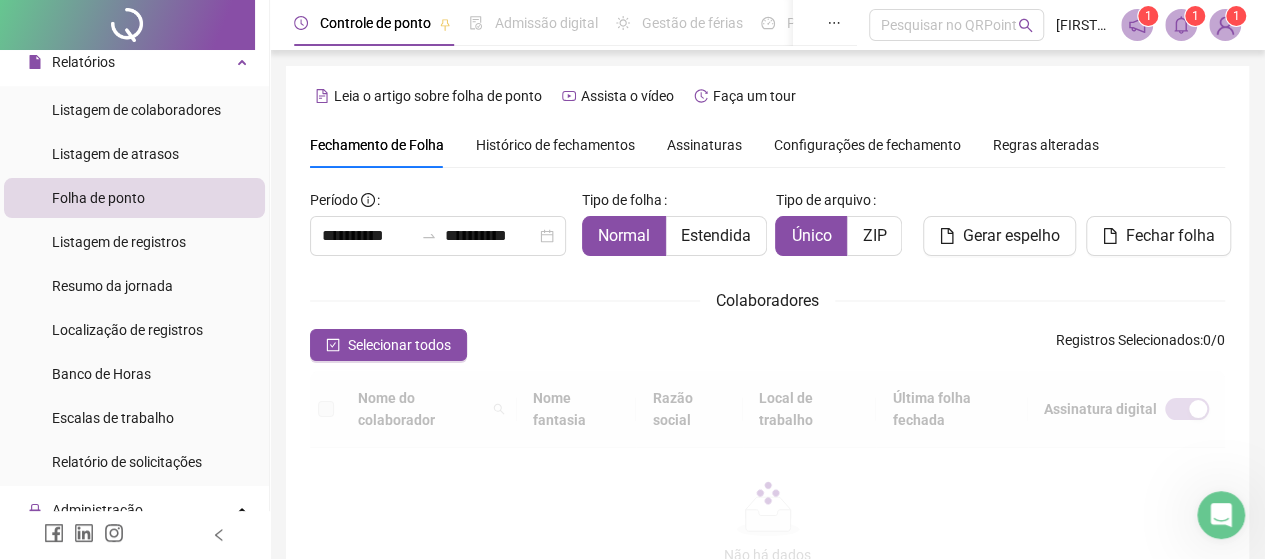 scroll, scrollTop: 130, scrollLeft: 0, axis: vertical 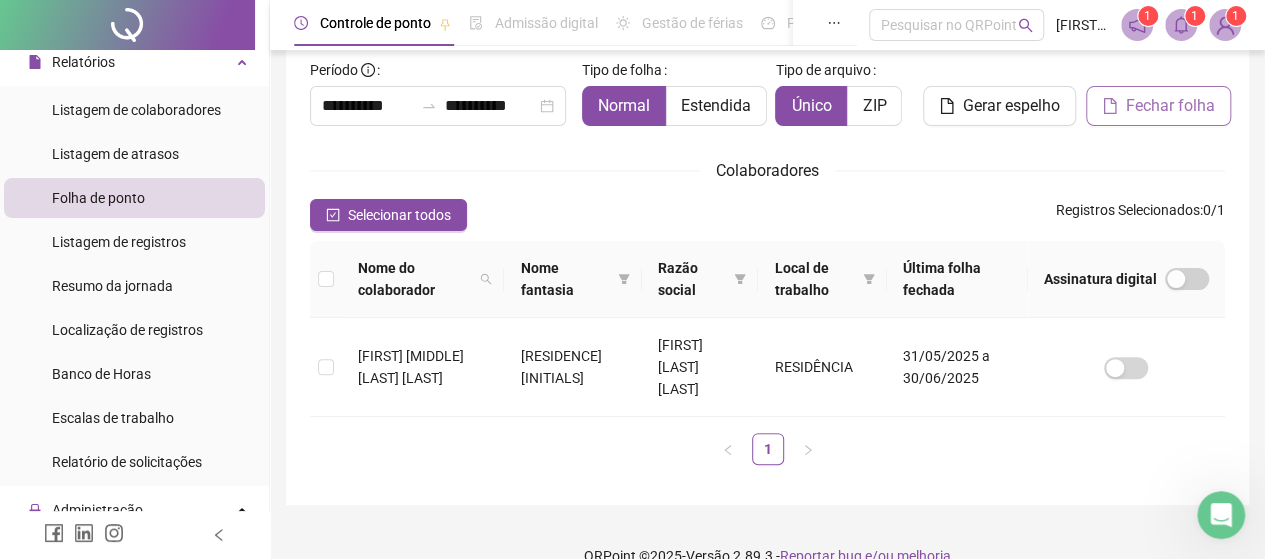 click on "Fechar folha" at bounding box center (1170, 106) 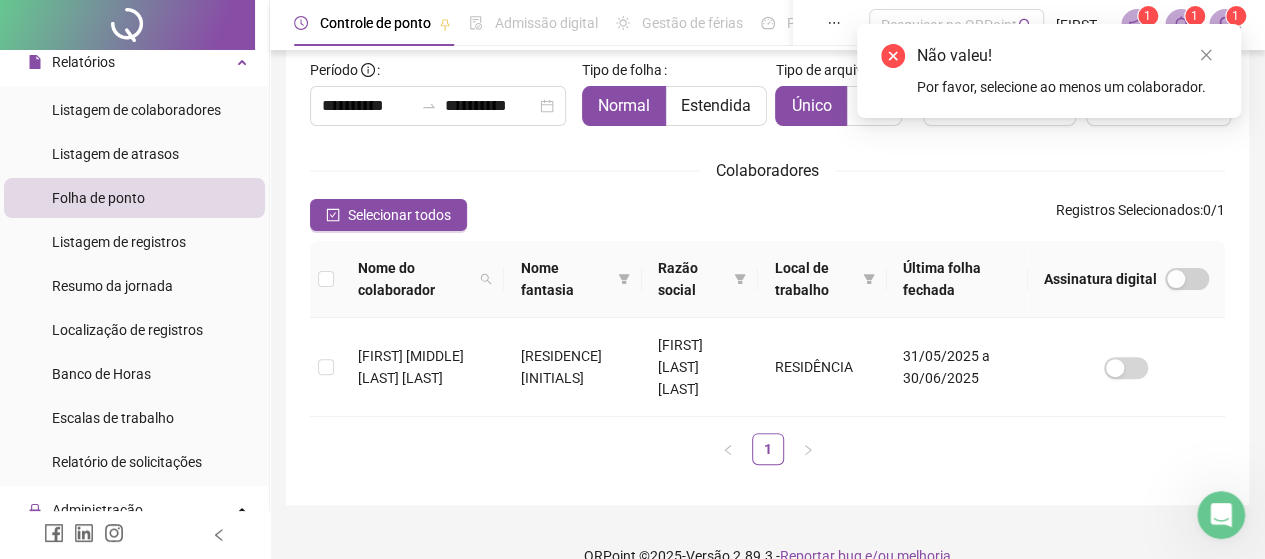 click on "Colaboradores" at bounding box center [767, 170] 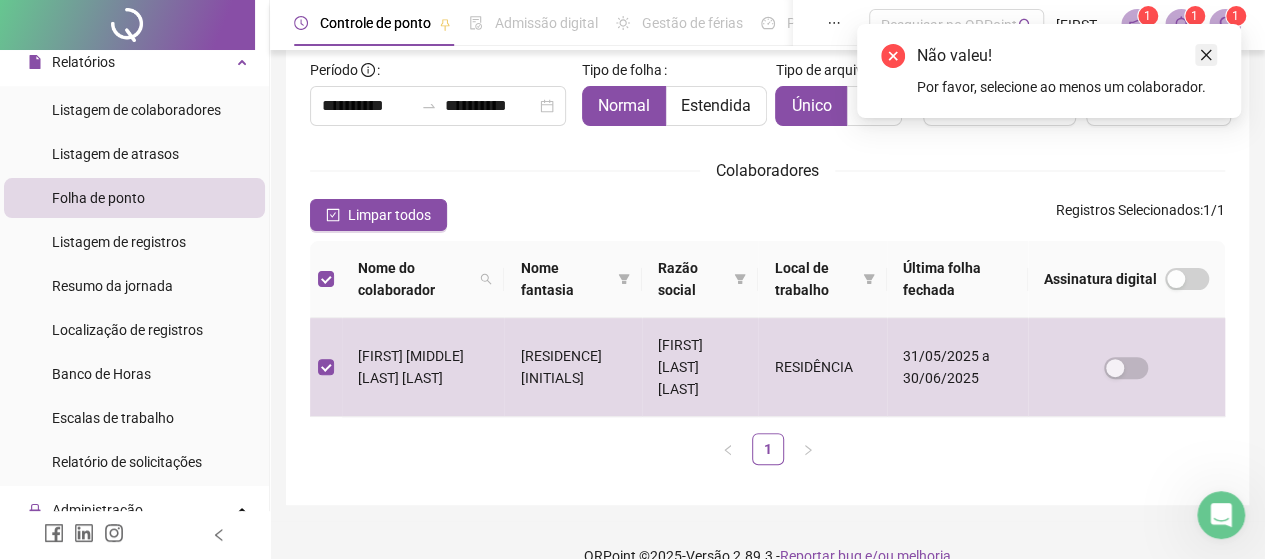 click 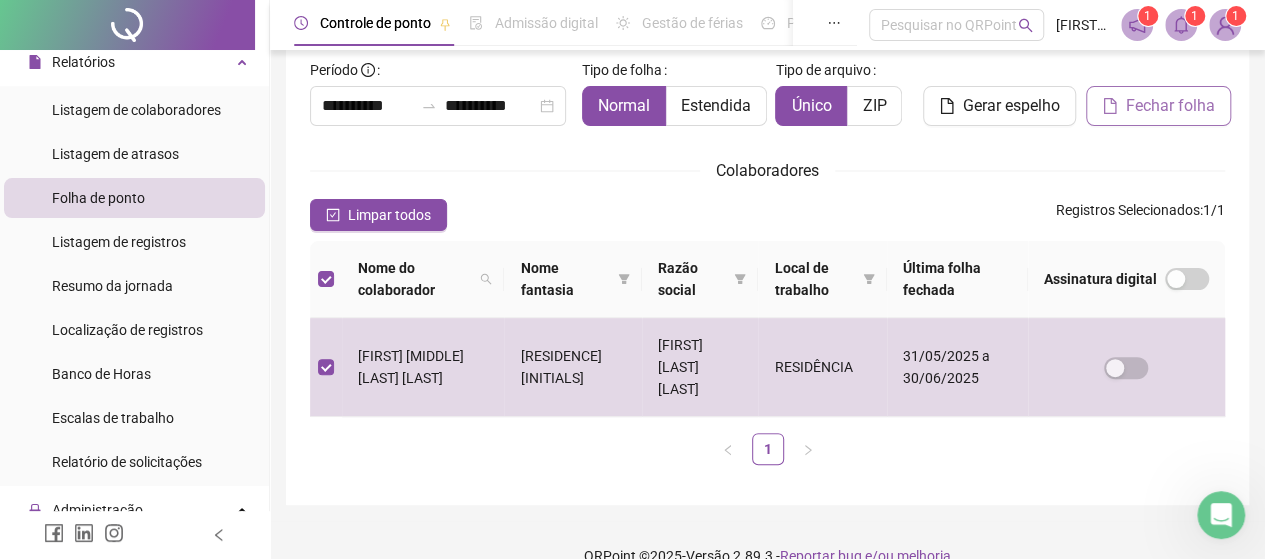 click on "Fechar folha" at bounding box center (1170, 106) 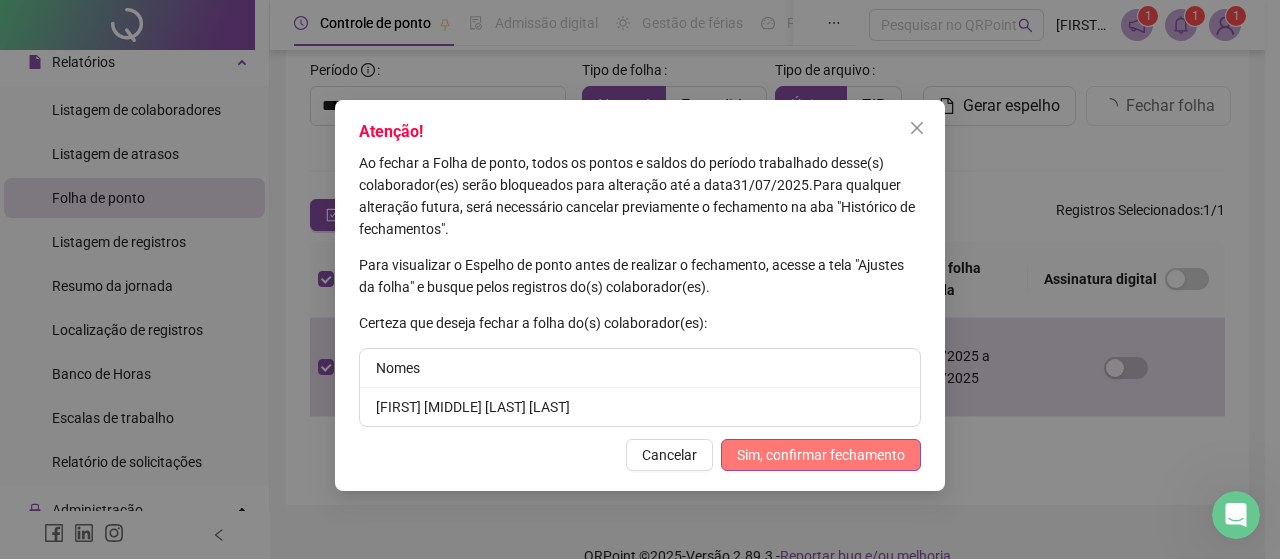 click on "Sim, confirmar fechamento" at bounding box center (821, 455) 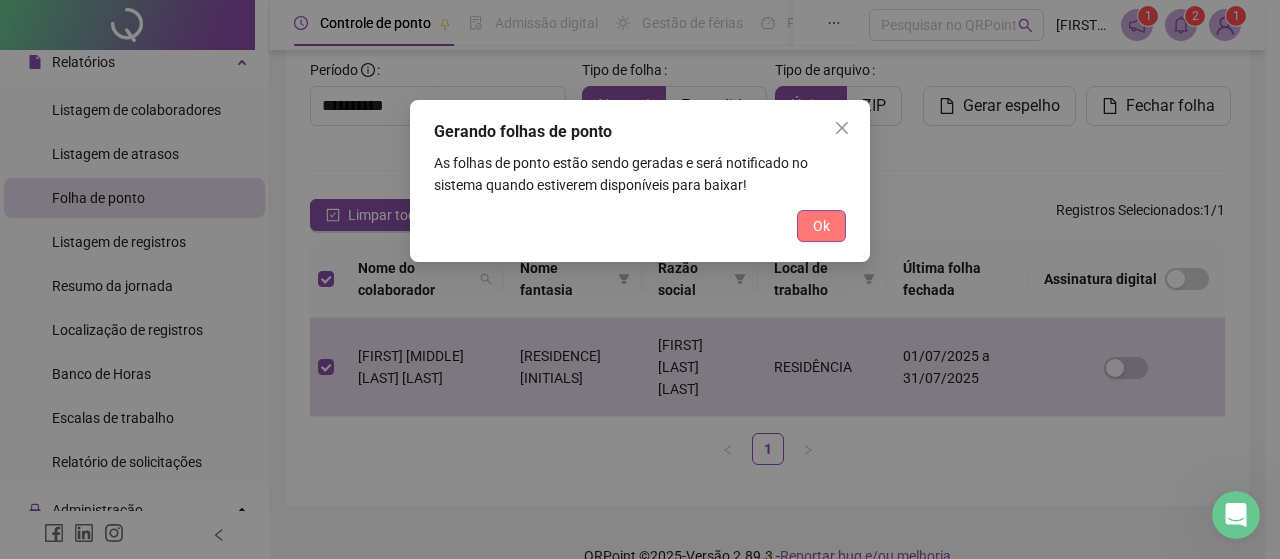 click on "Ok" at bounding box center (821, 226) 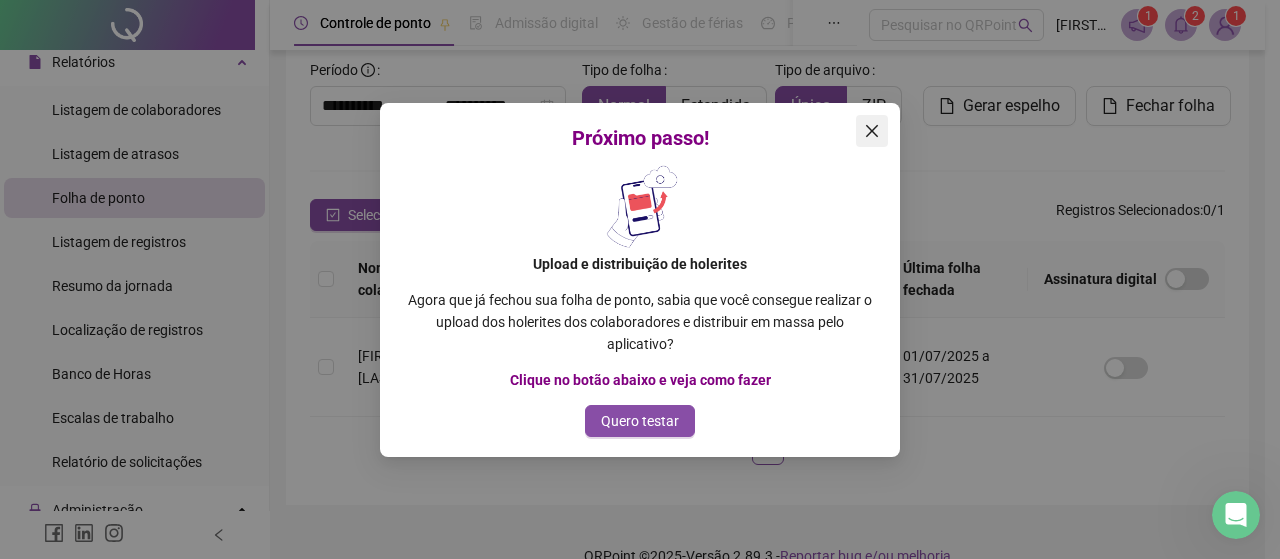 click 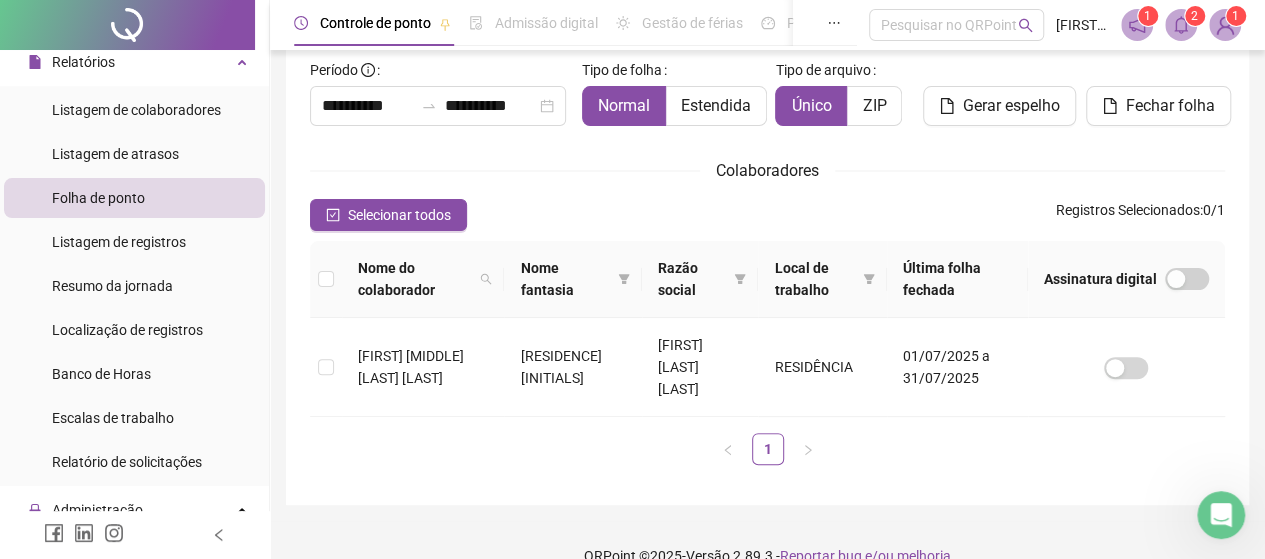 click 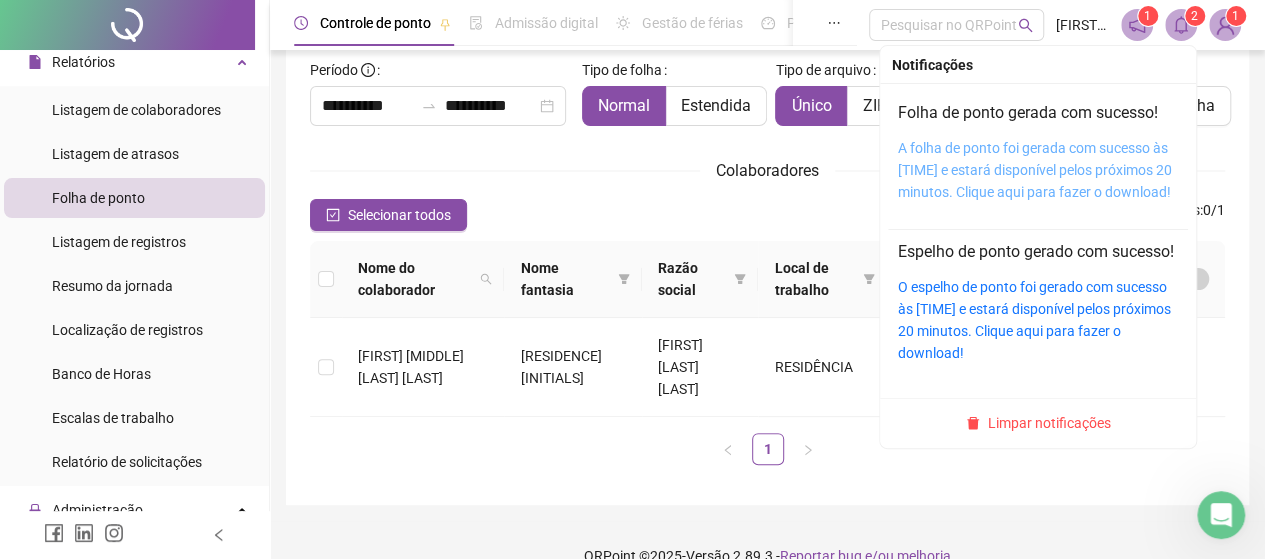 click on "A folha de ponto foi gerada com sucesso às [TIME] e estará disponível pelos próximos 20 minutos.
Clique aqui para fazer o download!" at bounding box center (1035, 170) 